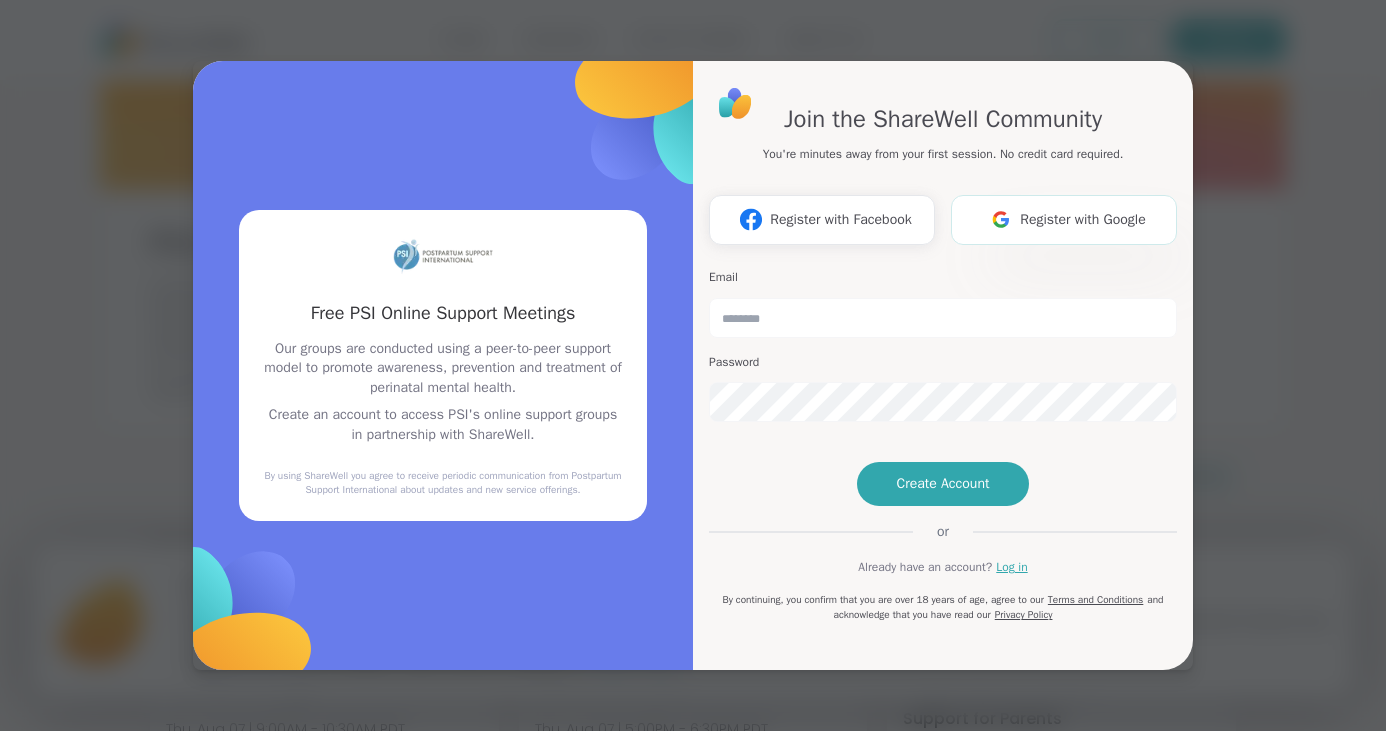scroll, scrollTop: 0, scrollLeft: 0, axis: both 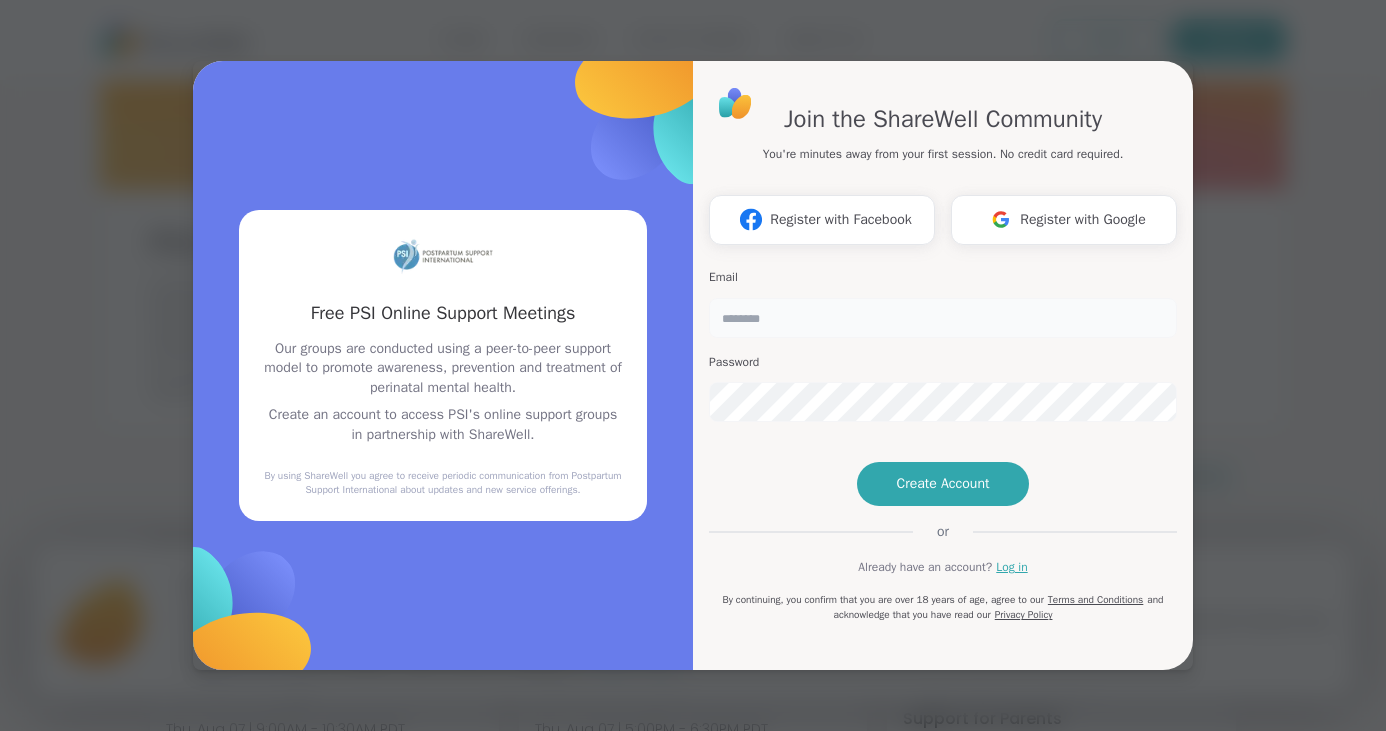 click at bounding box center (943, 318) 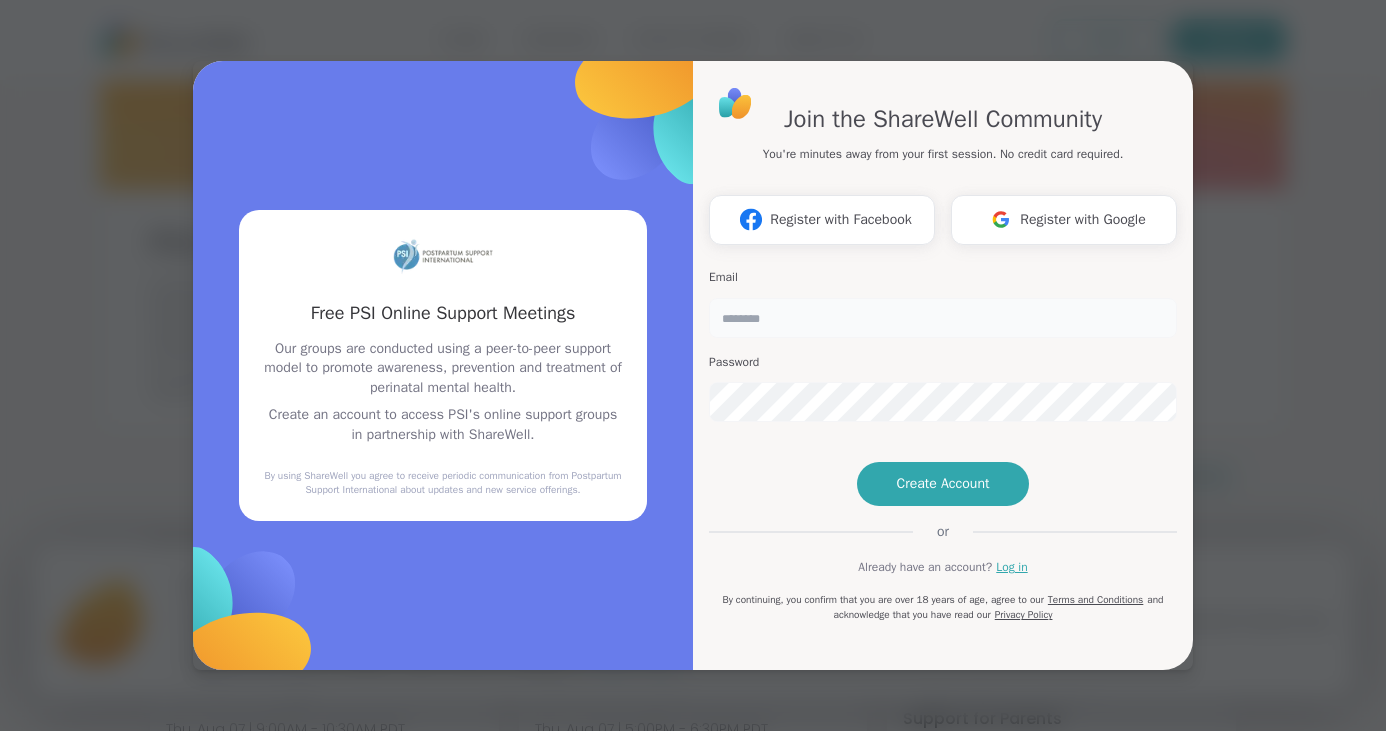 type on "**********" 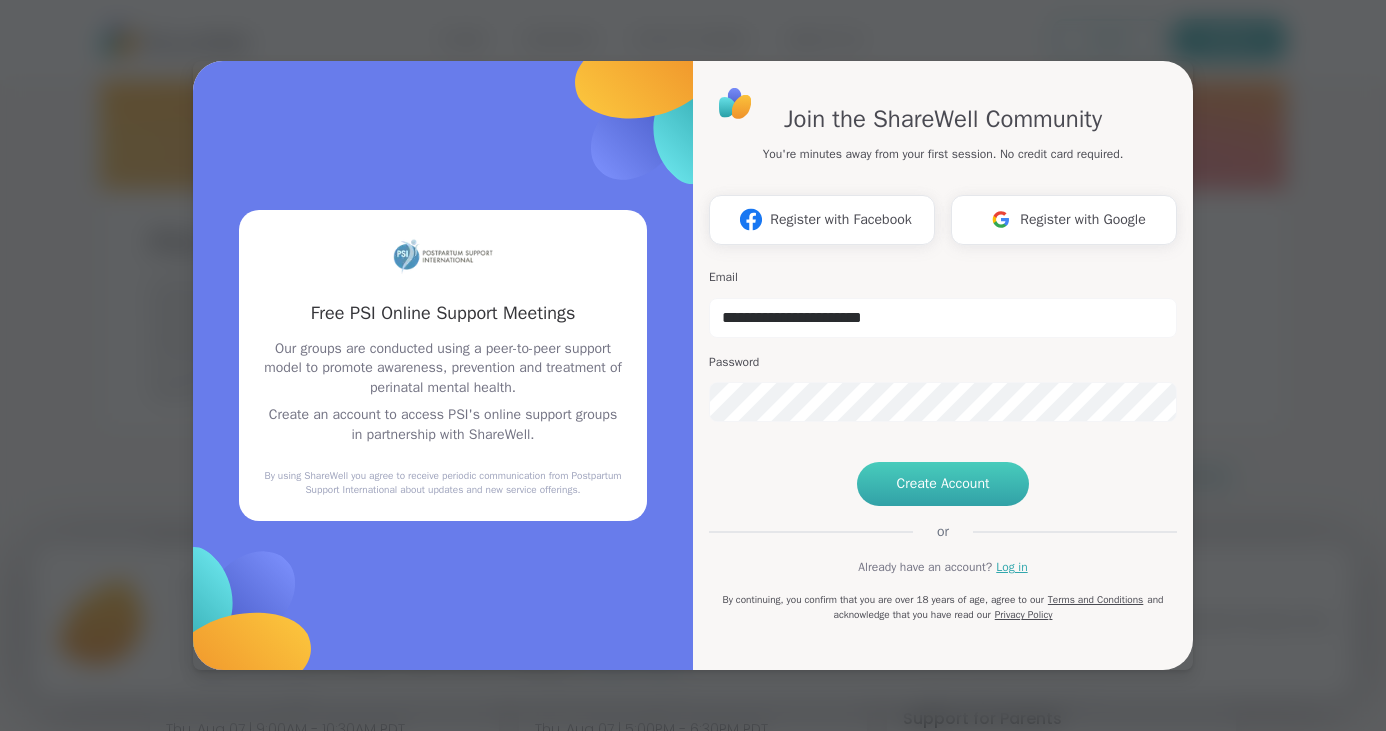 click on "Create Account" at bounding box center [943, 484] 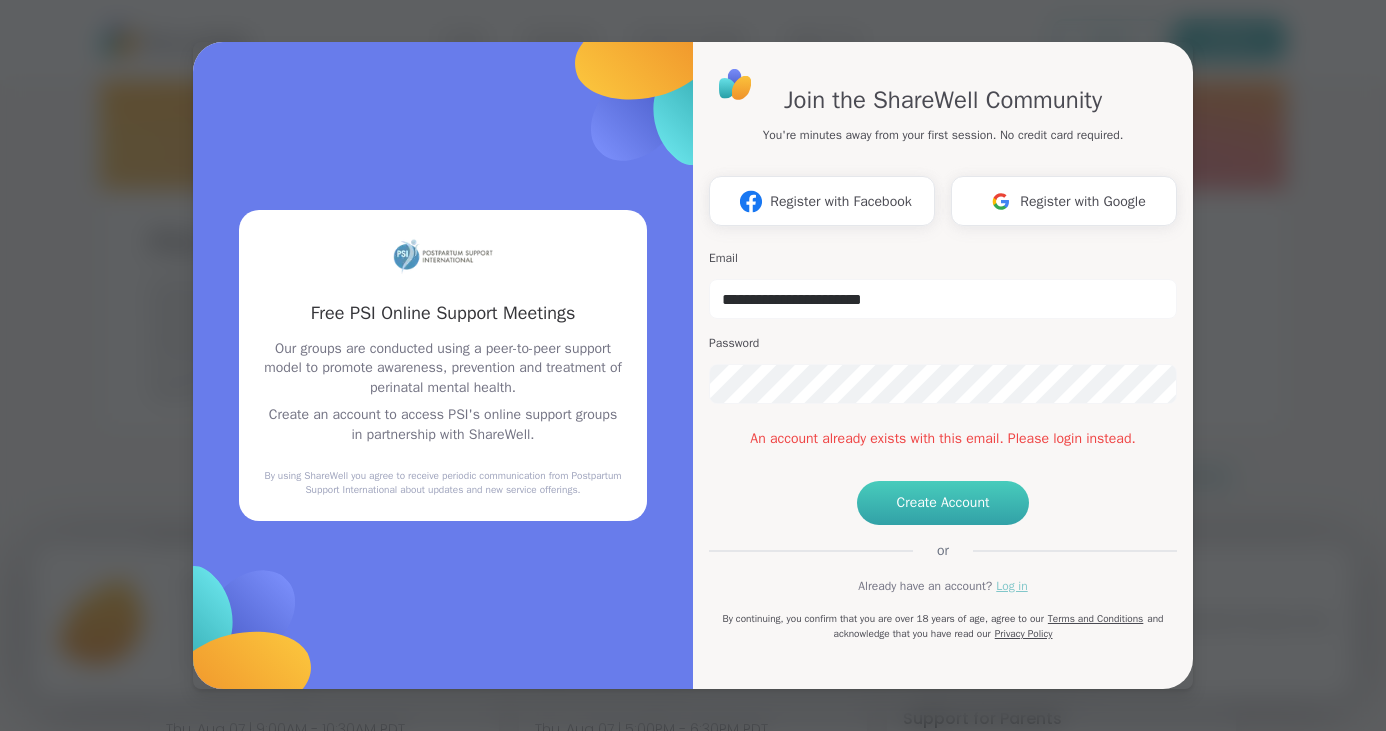click on "Log in" at bounding box center (1011, 586) 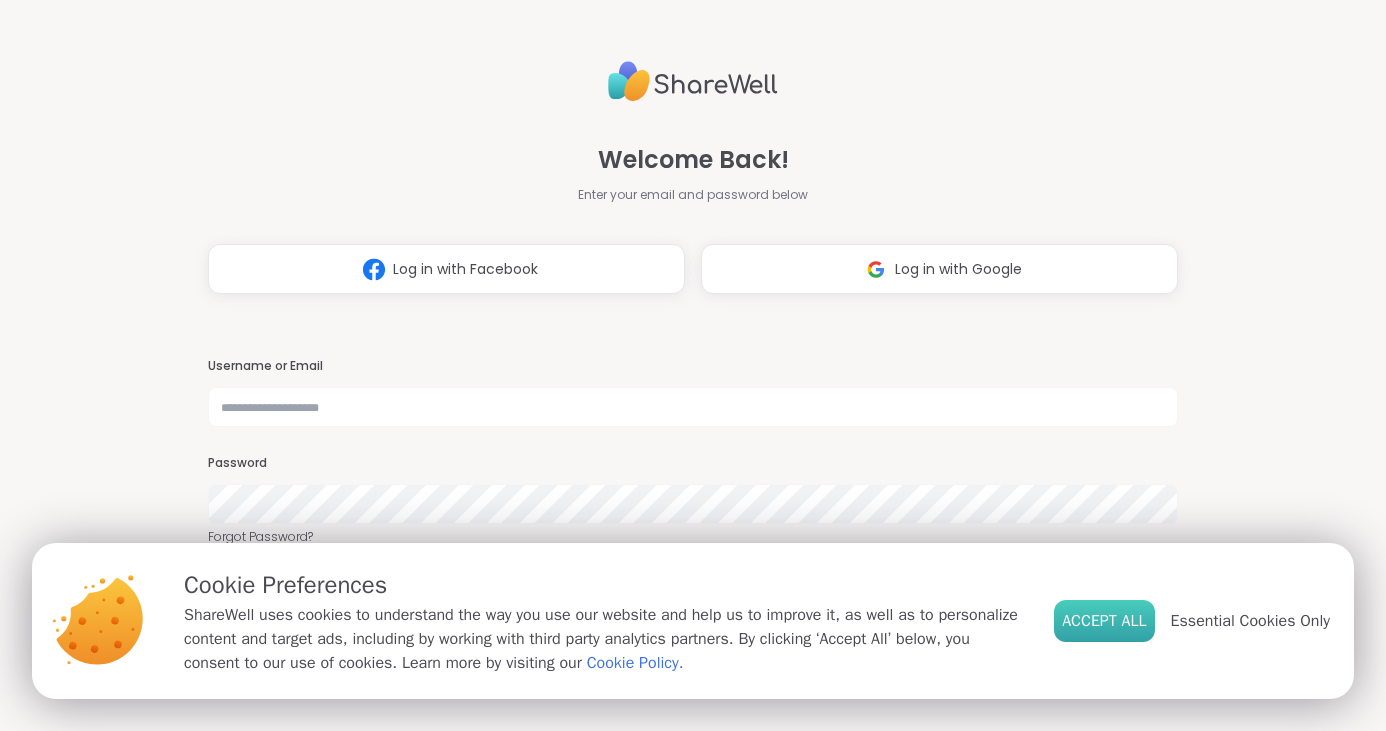 click on "Accept All" at bounding box center (1104, 621) 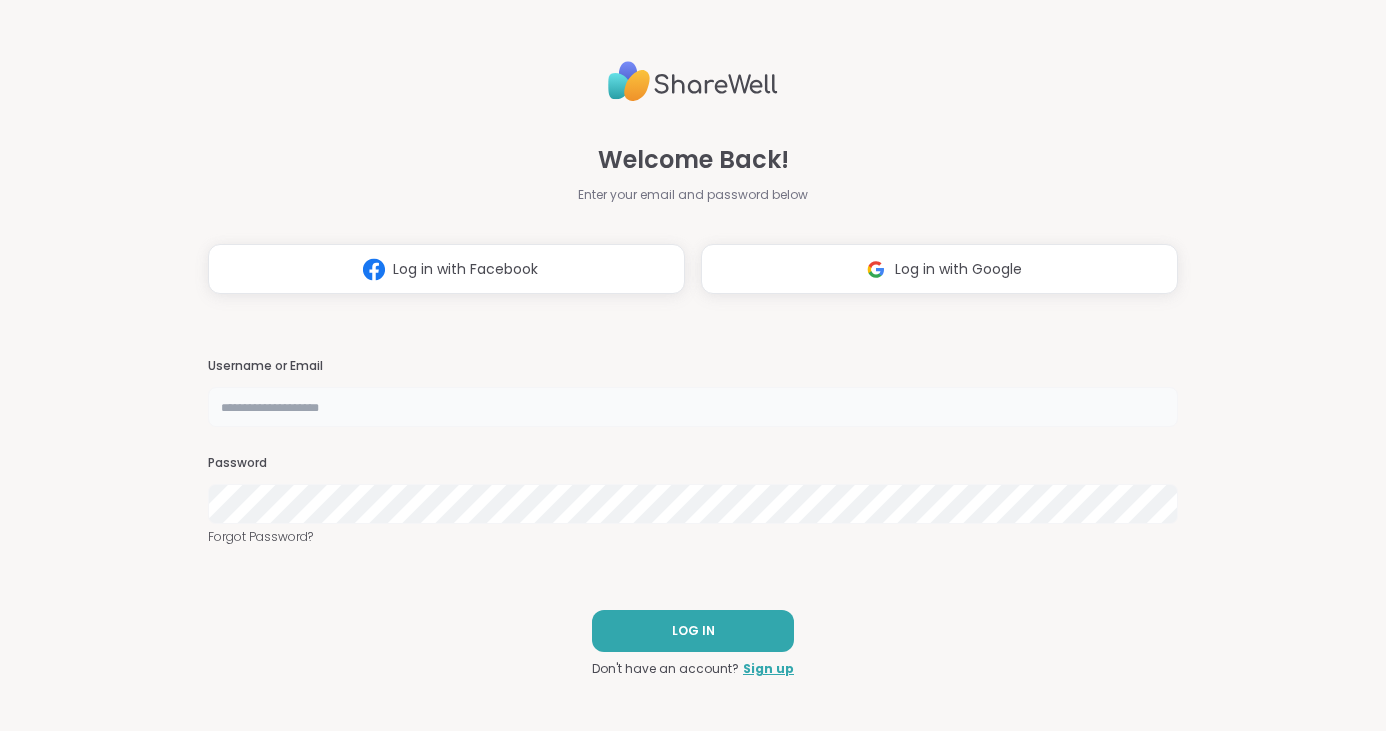 click at bounding box center [693, 407] 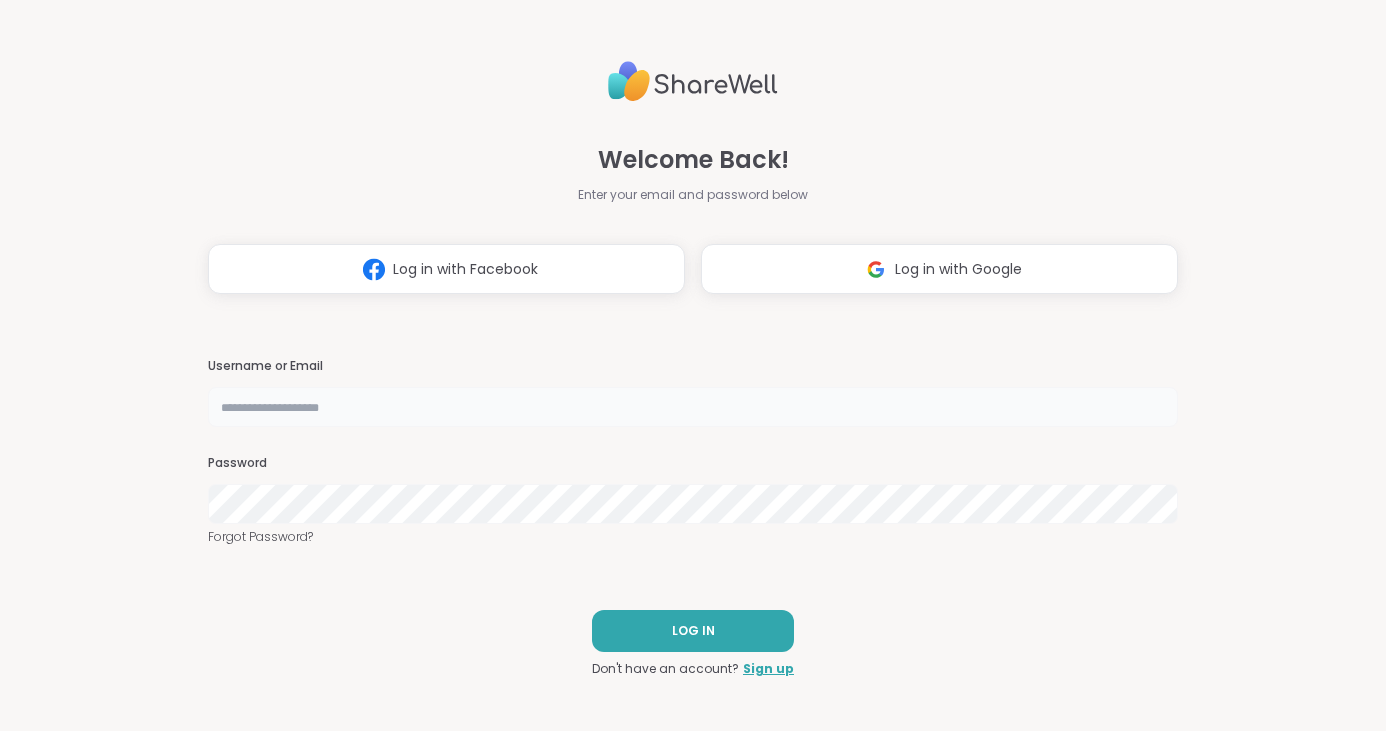 type on "**********" 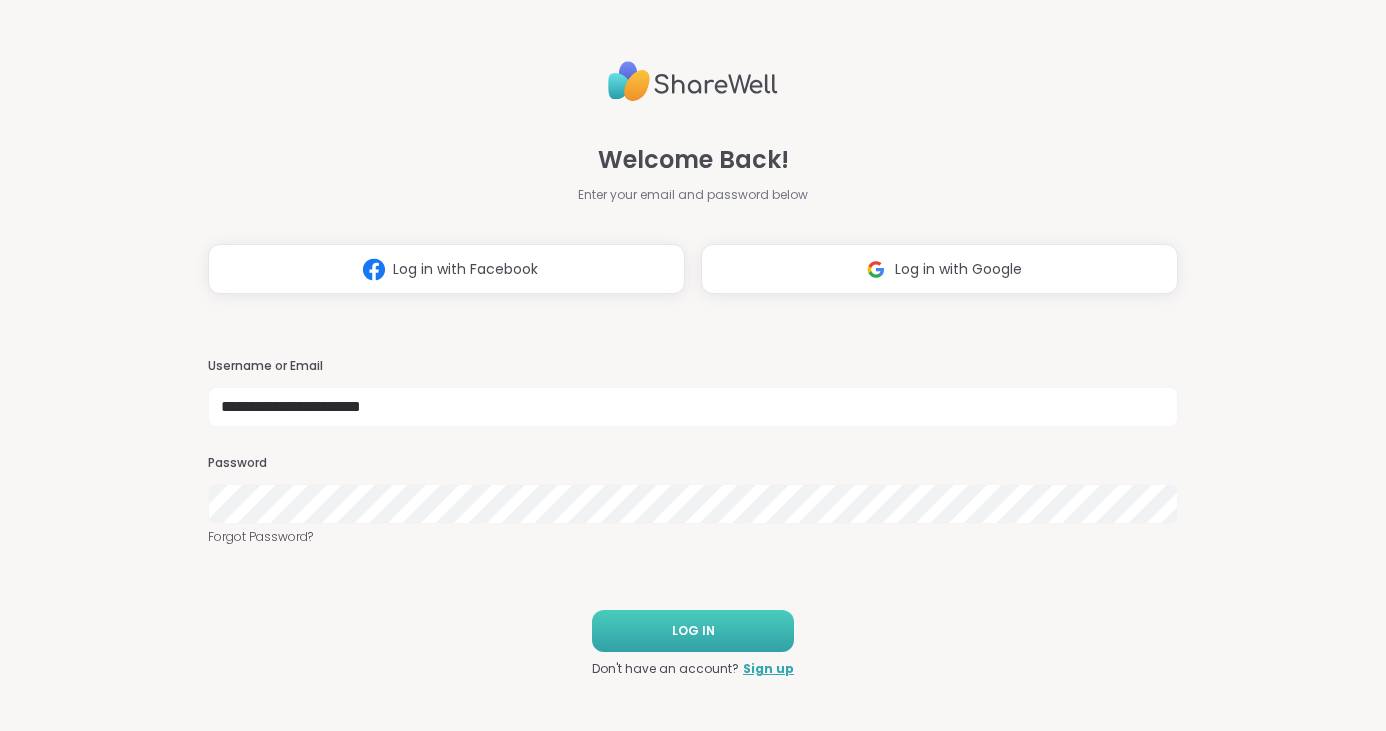 click on "LOG IN" at bounding box center (693, 631) 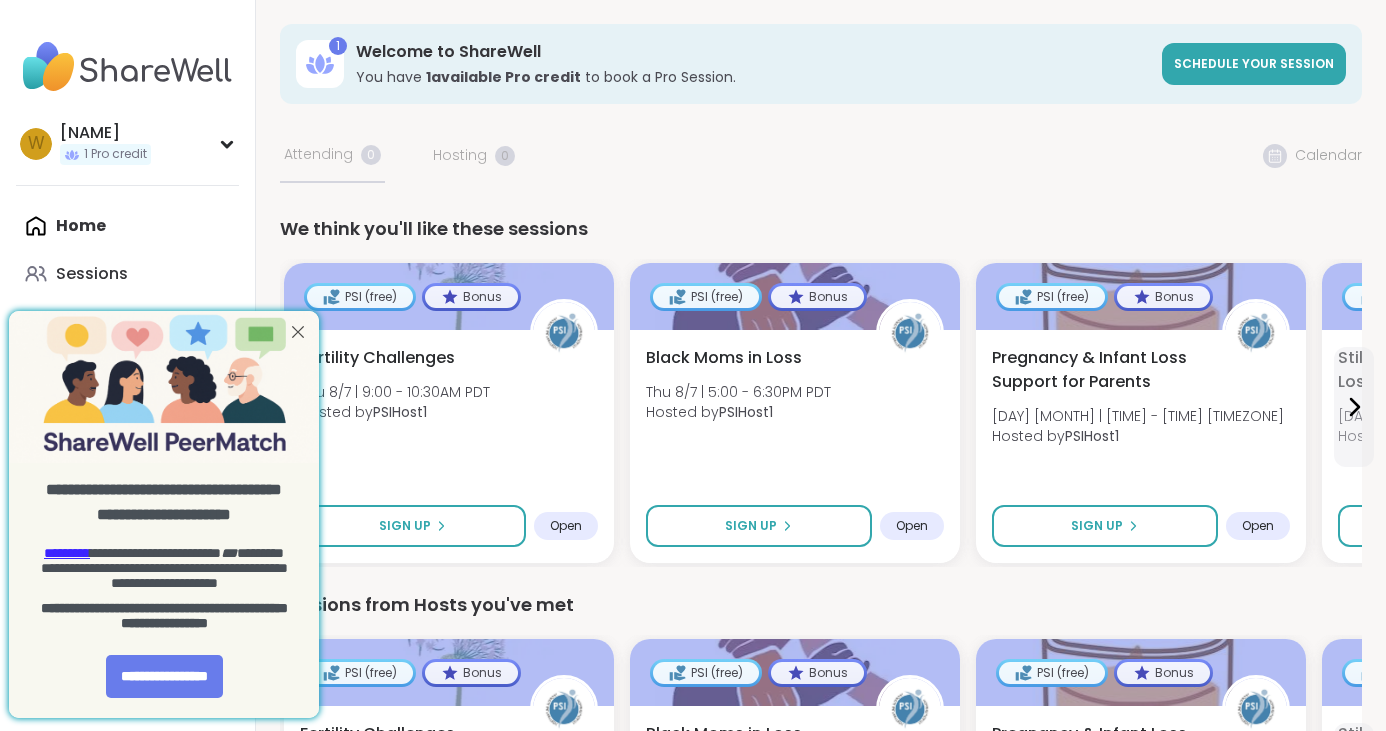 scroll, scrollTop: 0, scrollLeft: 0, axis: both 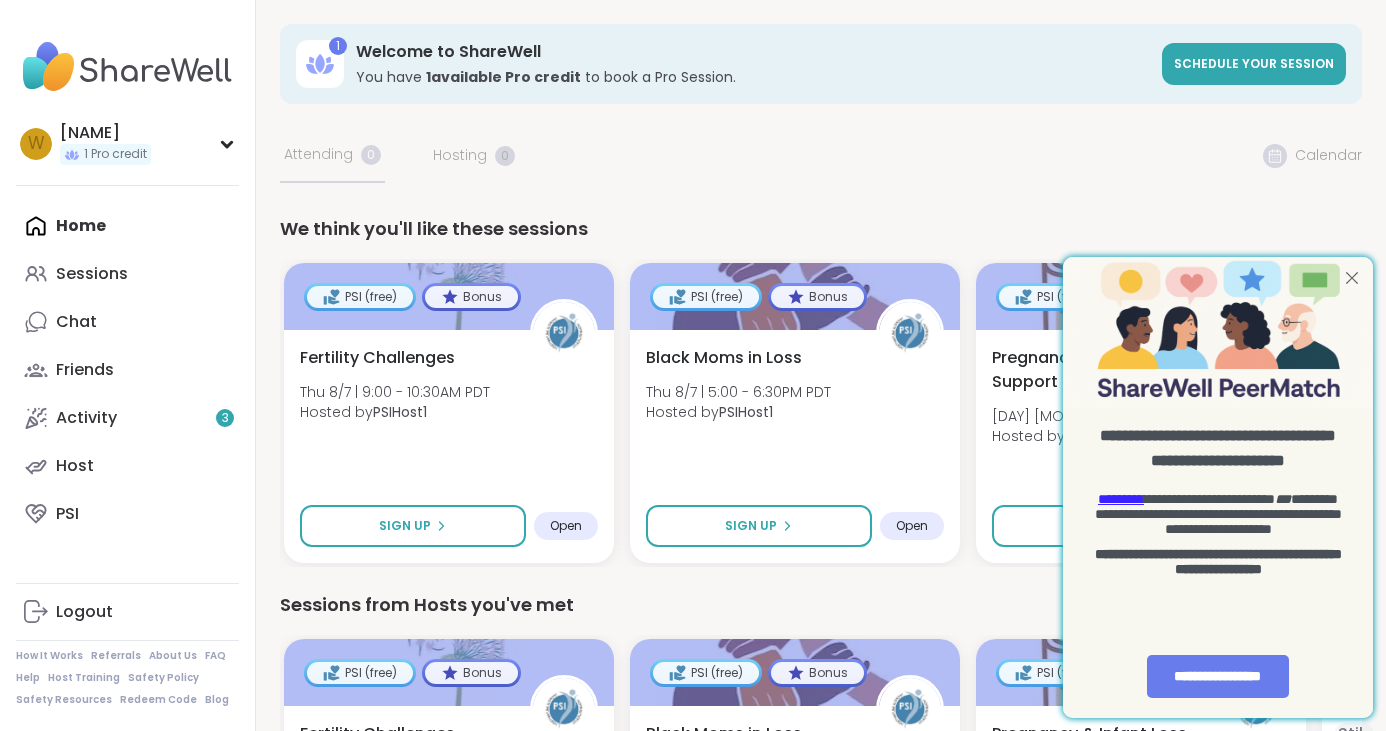 click at bounding box center [1352, 278] 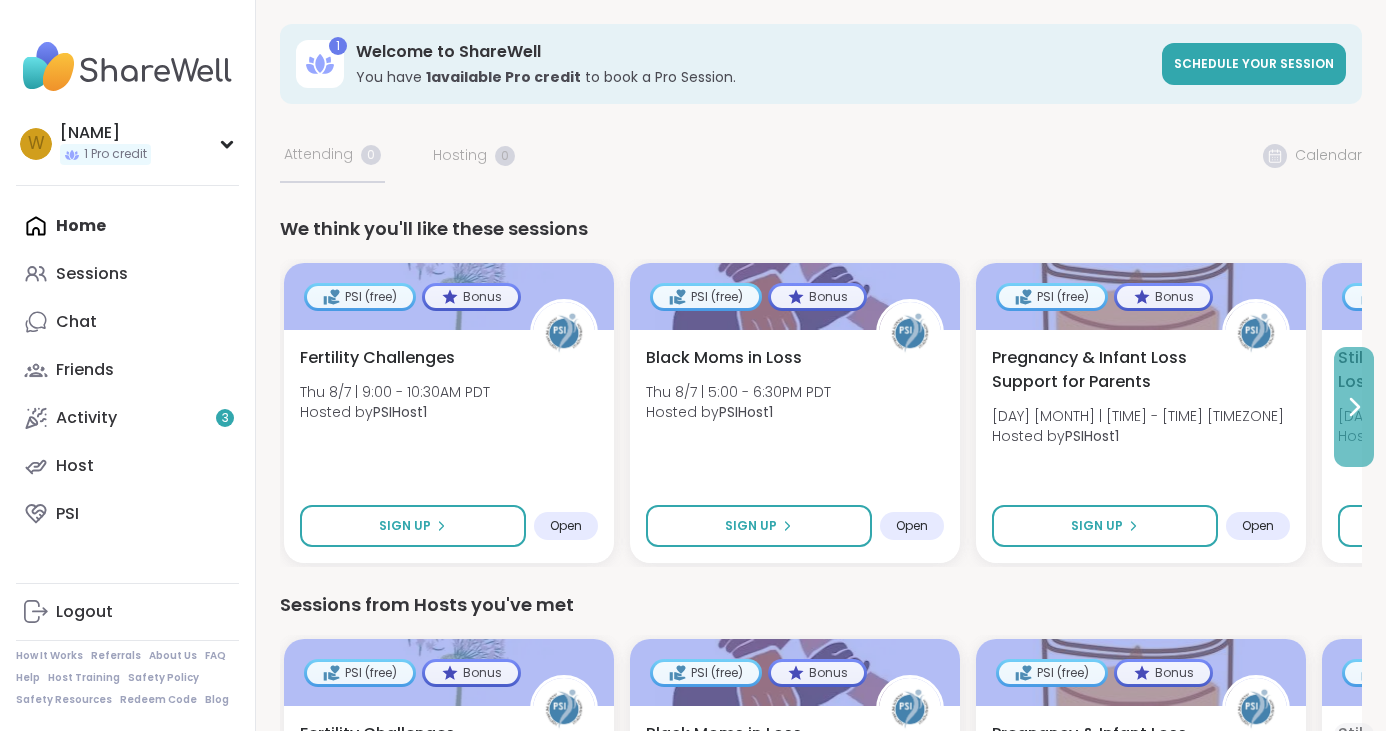click 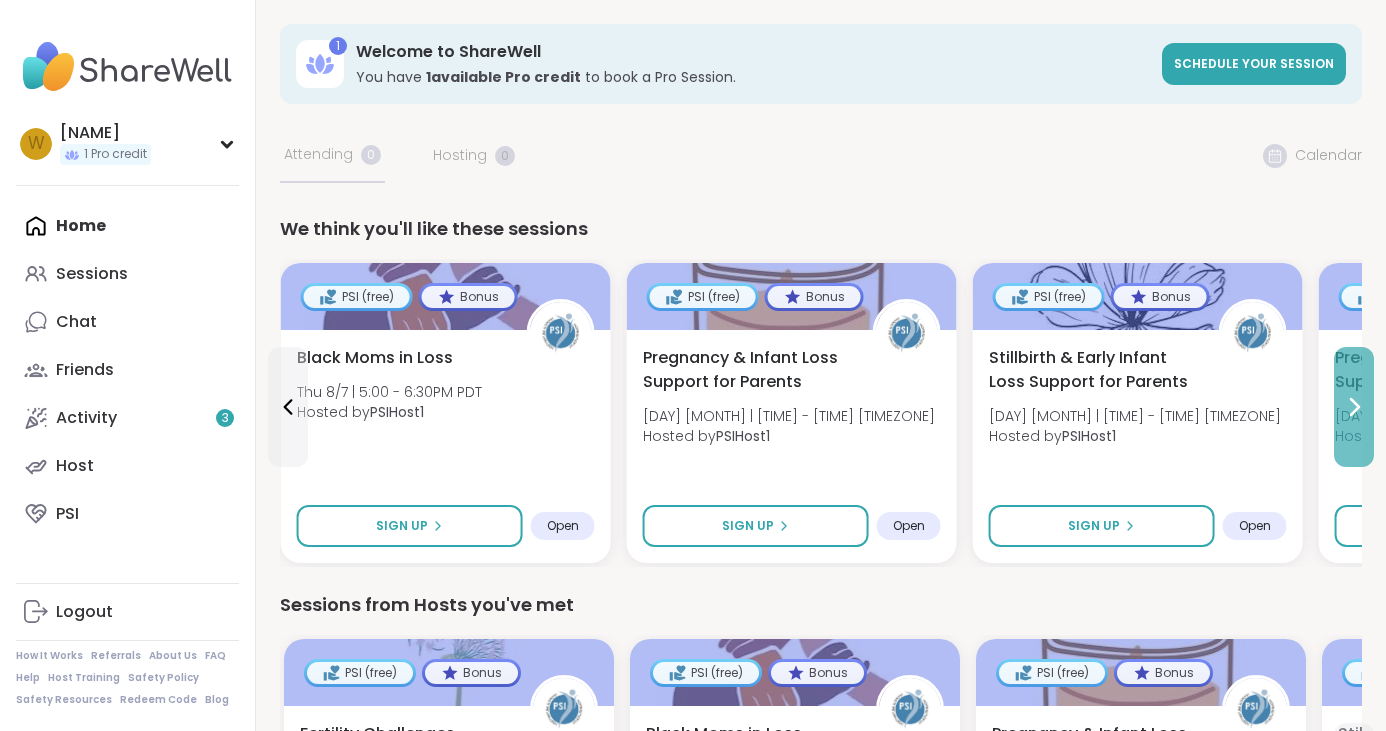 click 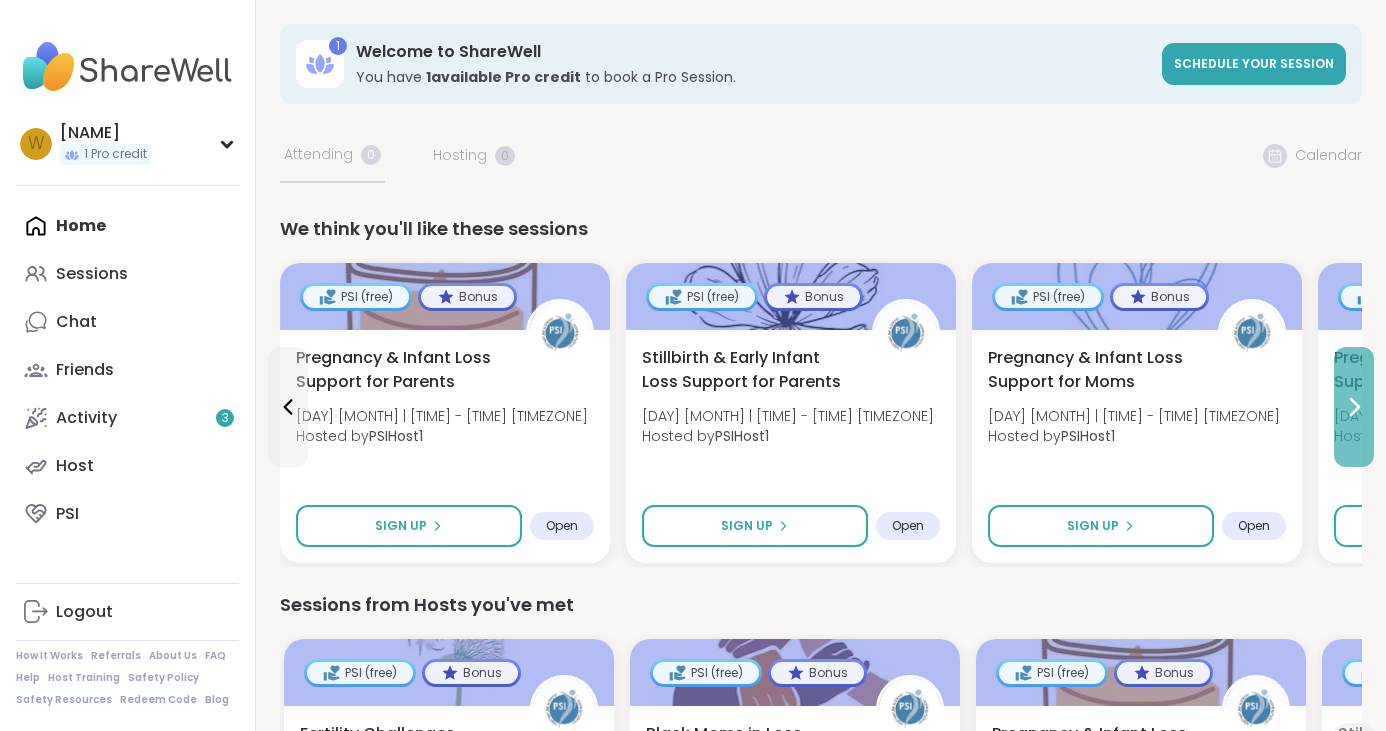 click 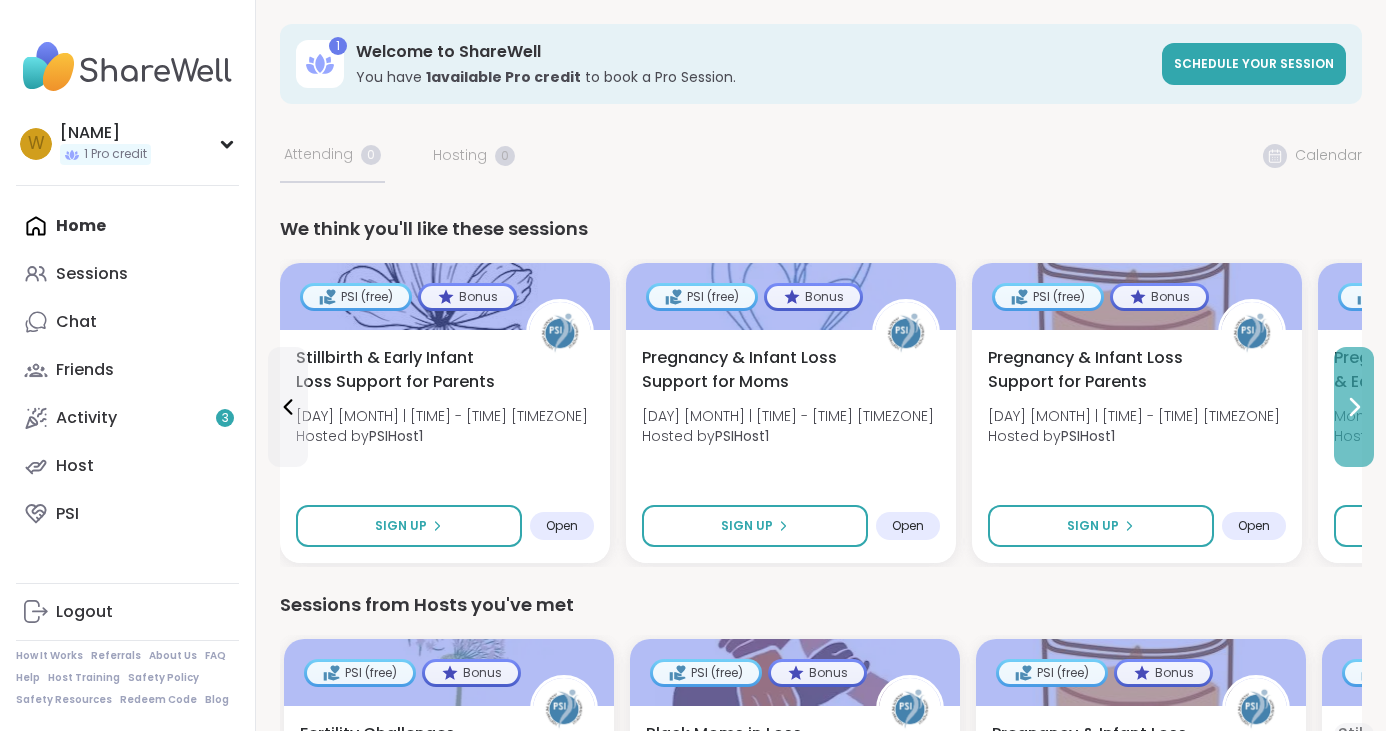 click 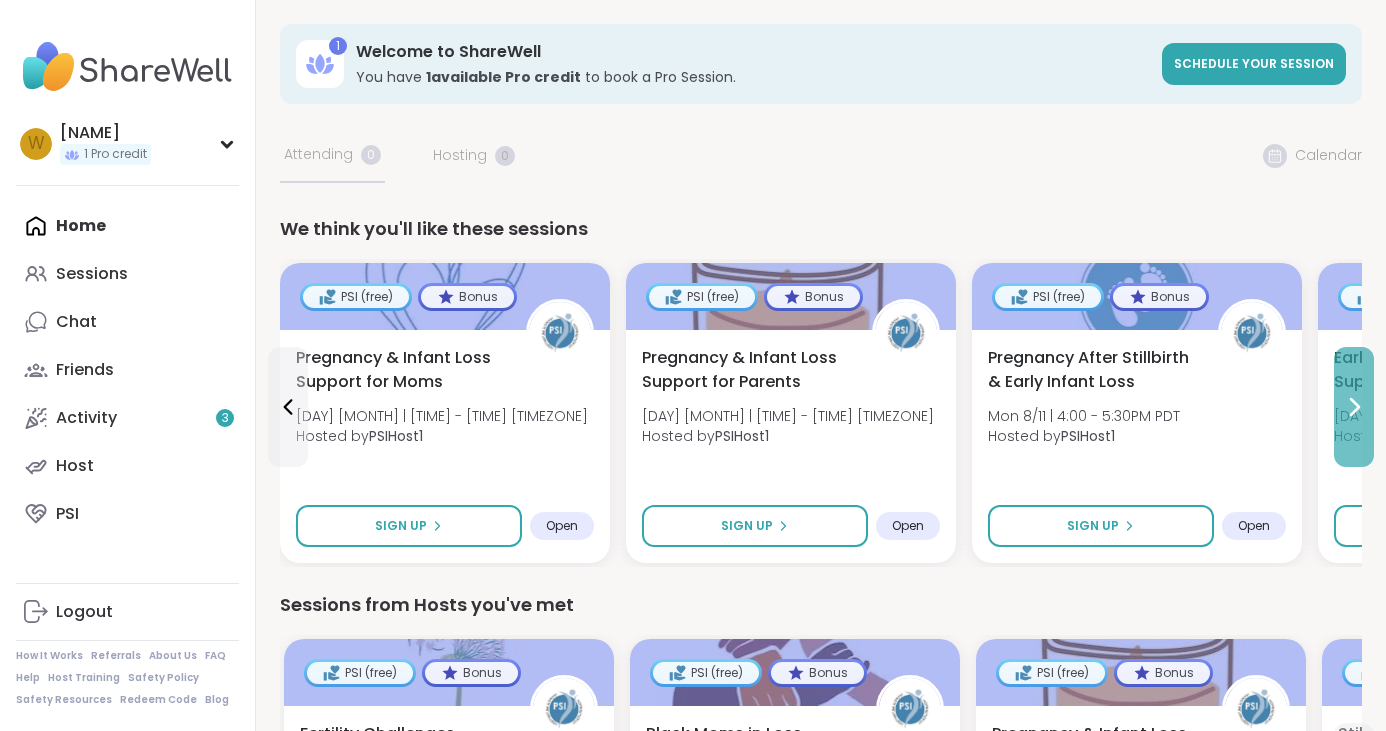 click 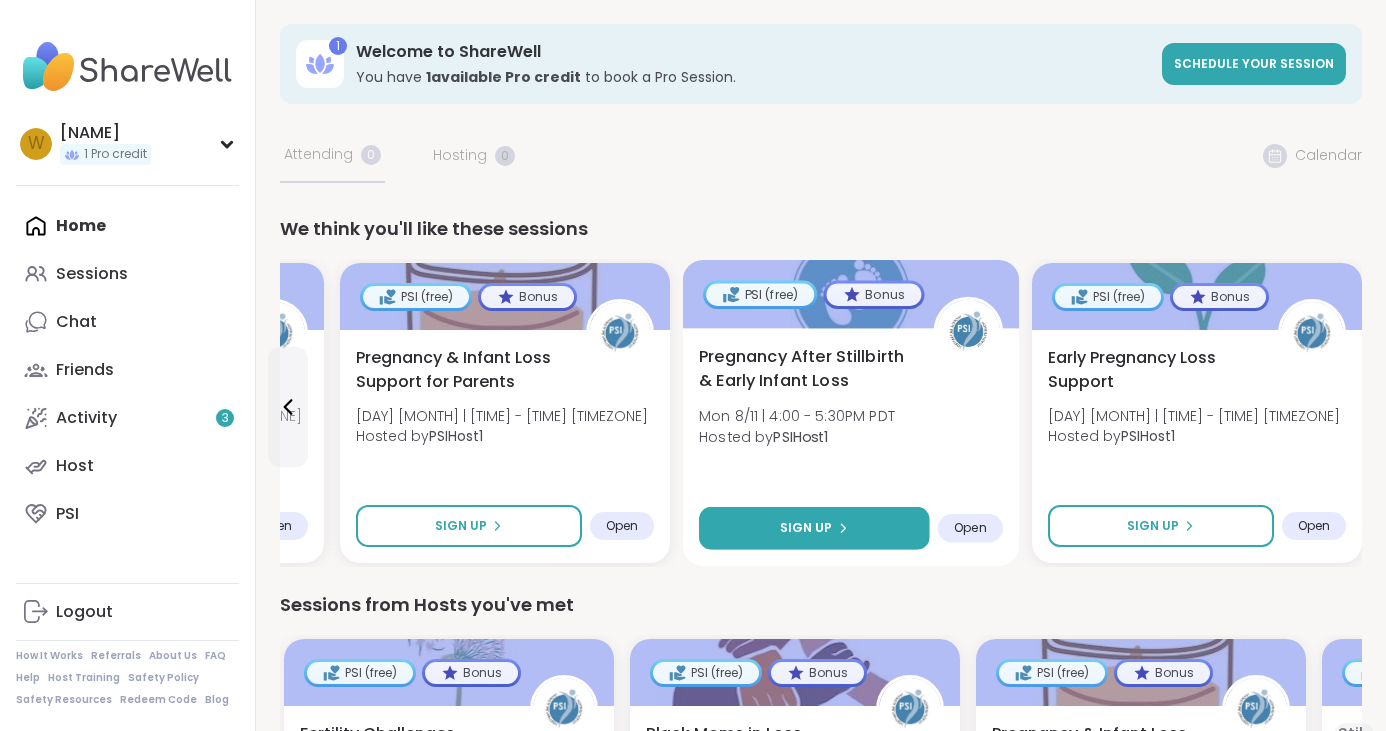 click on "Sign Up" at bounding box center [814, 528] 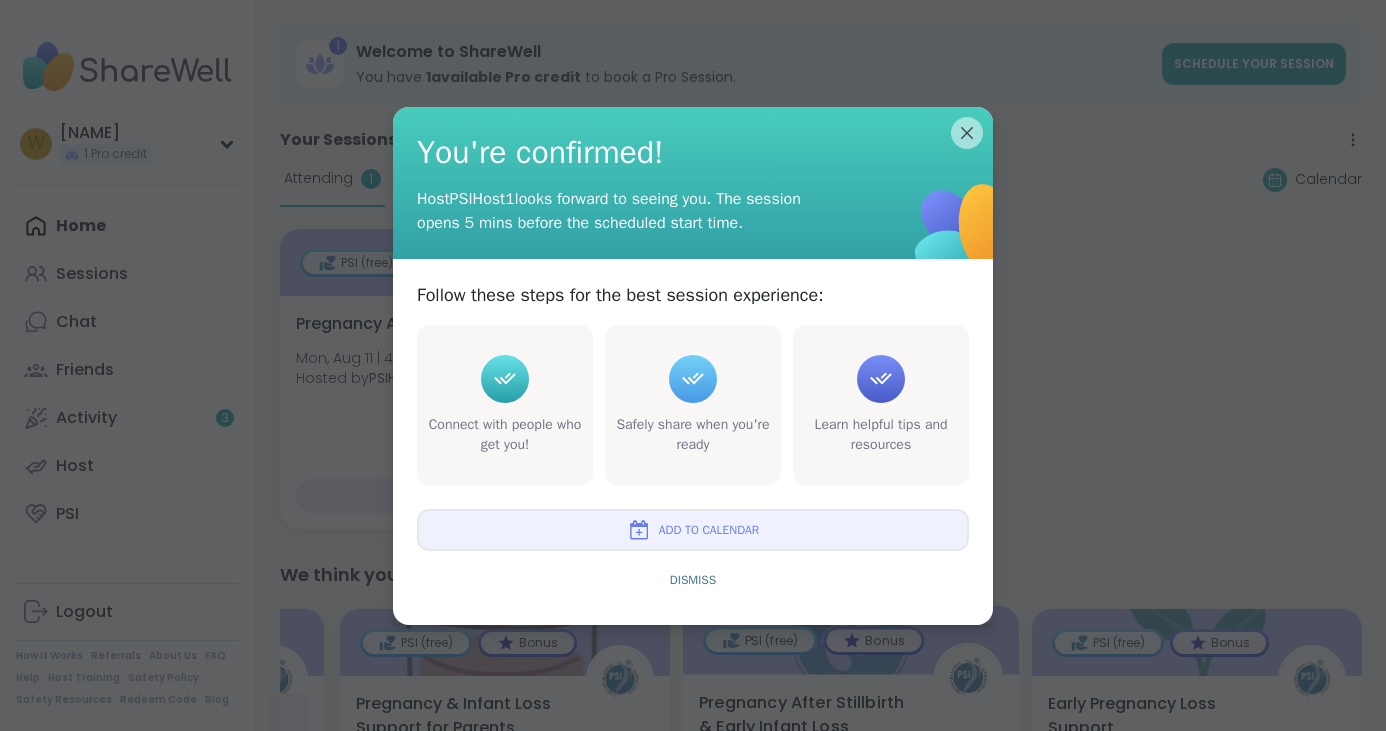 click on "Add to Calendar" at bounding box center [709, 530] 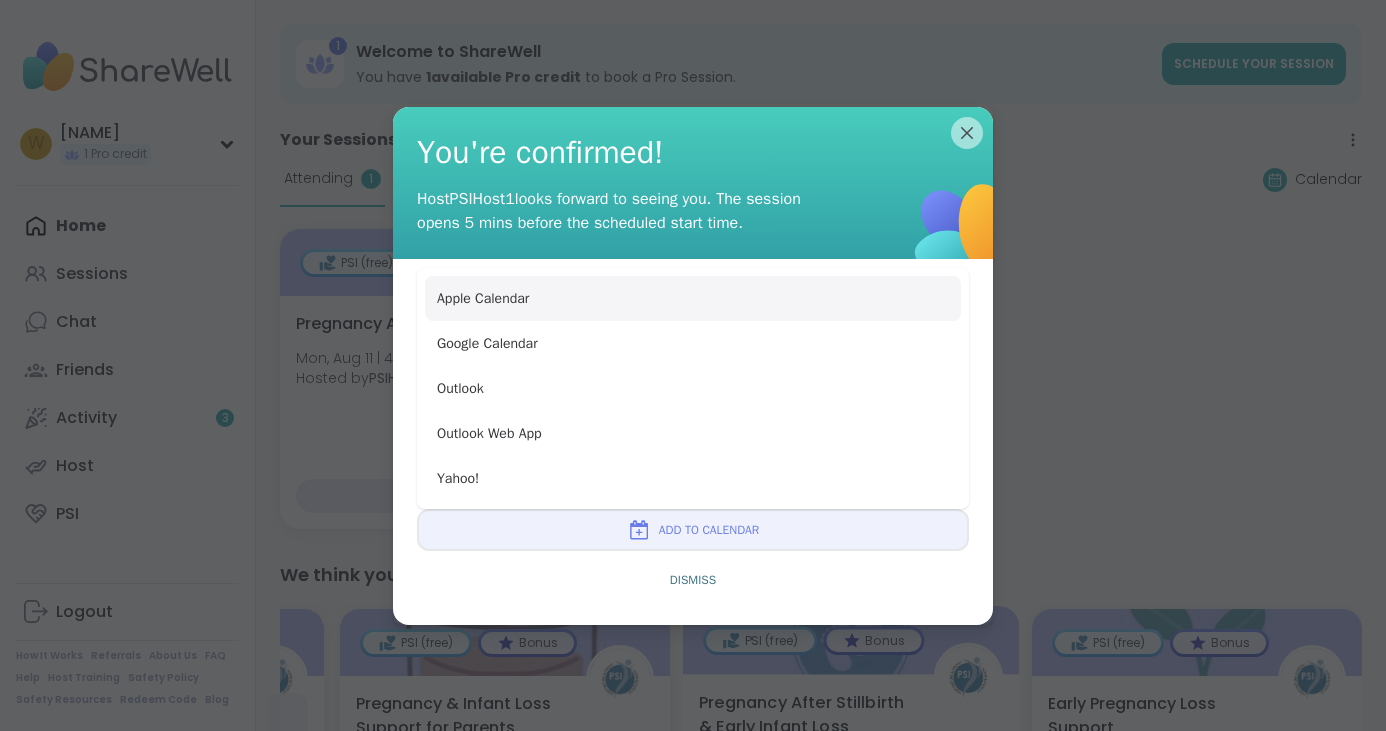 click on "Apple Calendar" at bounding box center (693, 298) 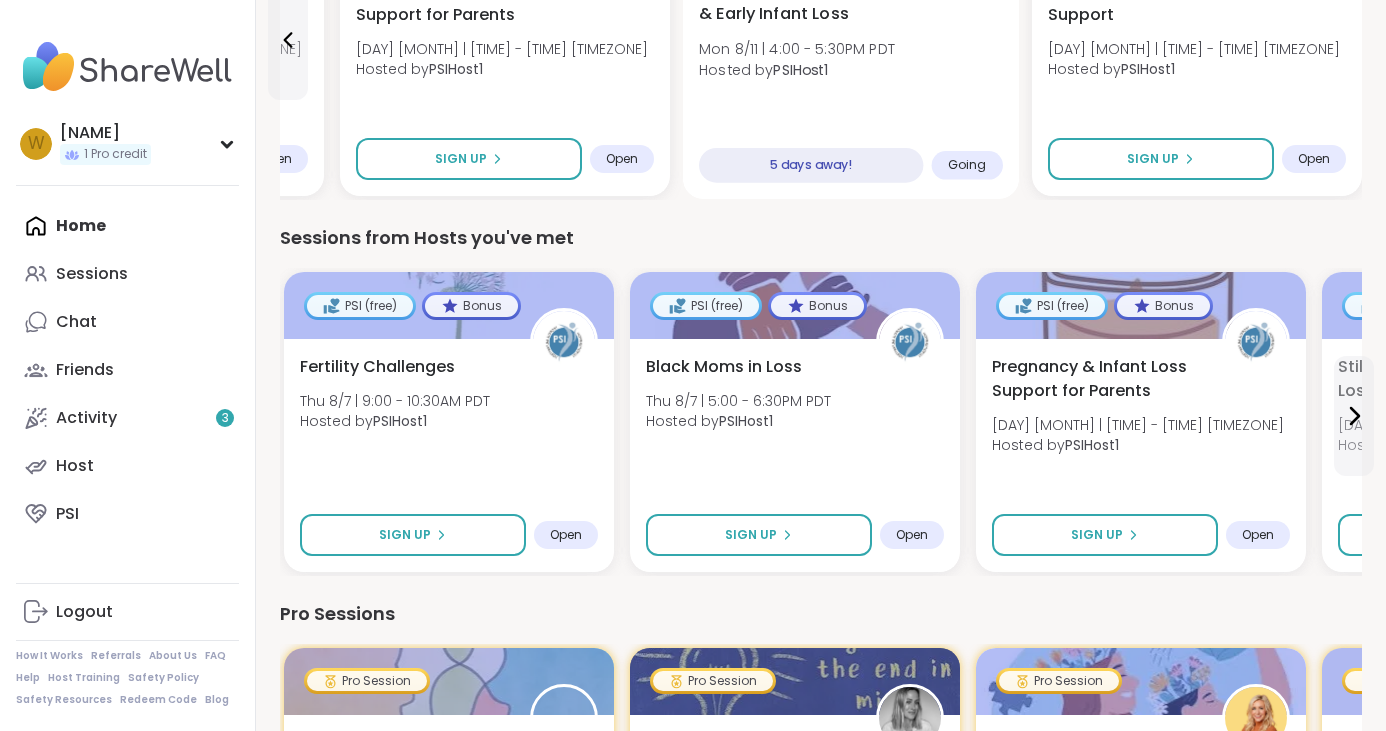 scroll, scrollTop: 752, scrollLeft: 0, axis: vertical 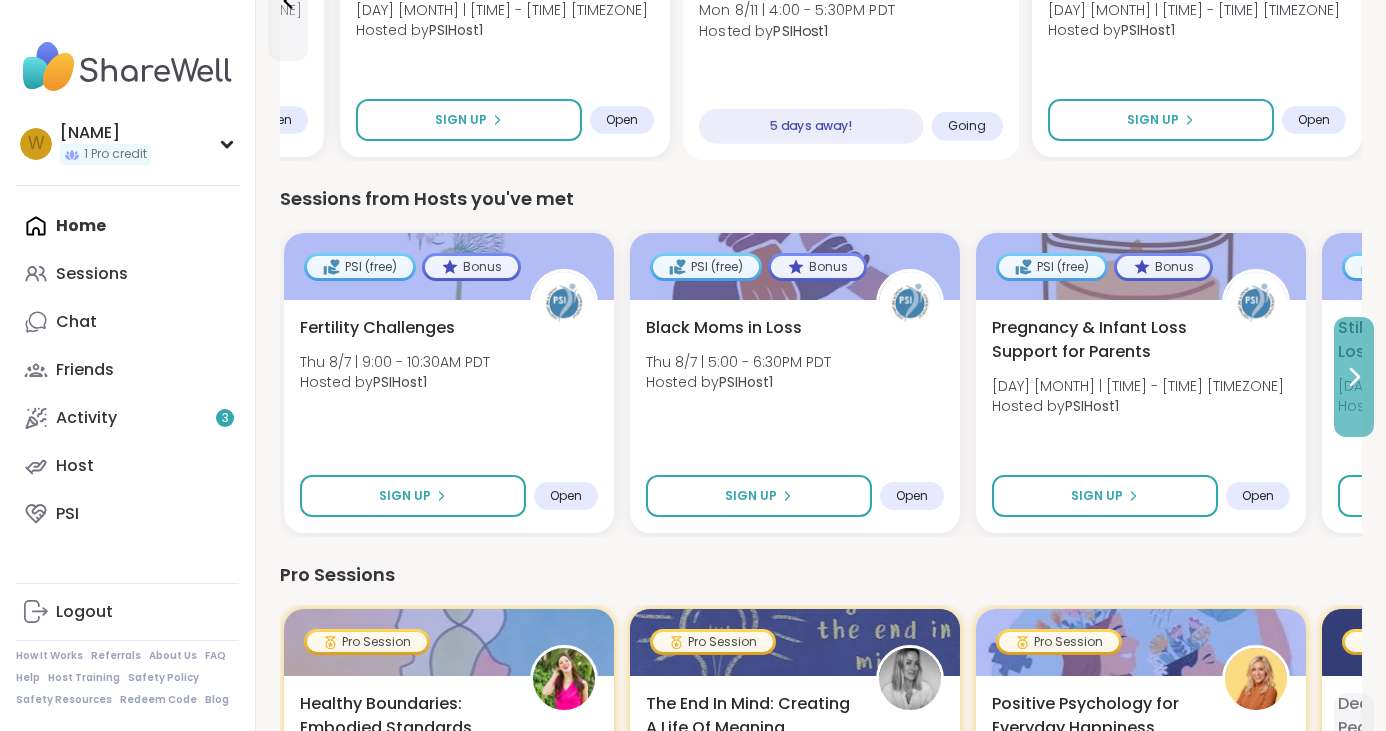 click 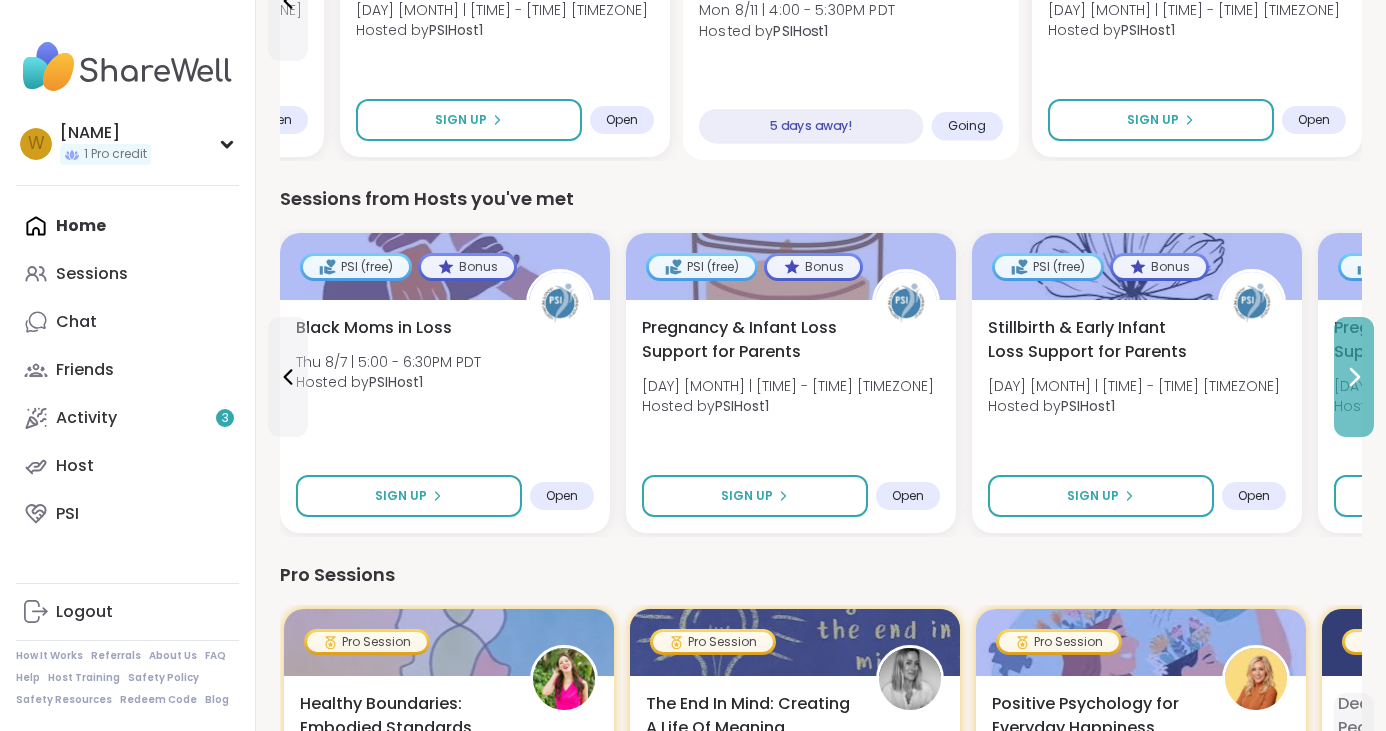 click 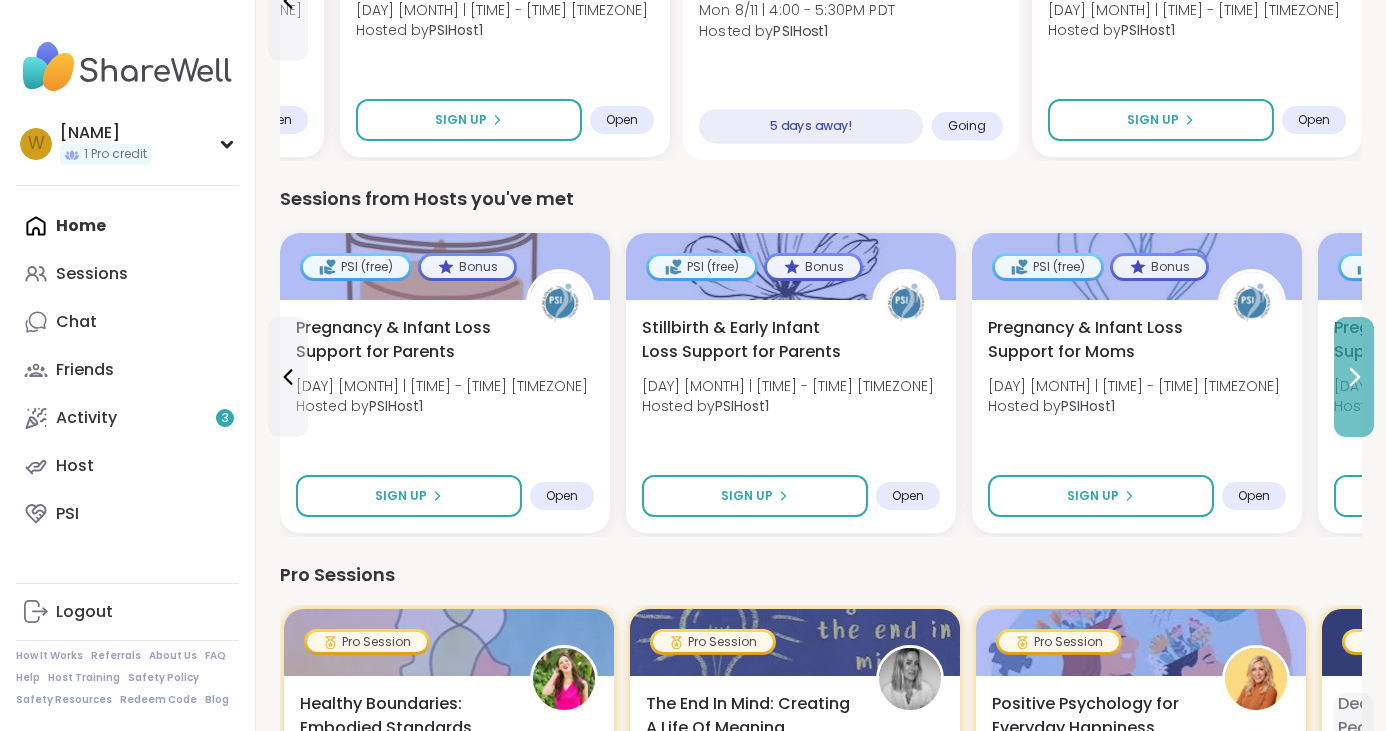 click 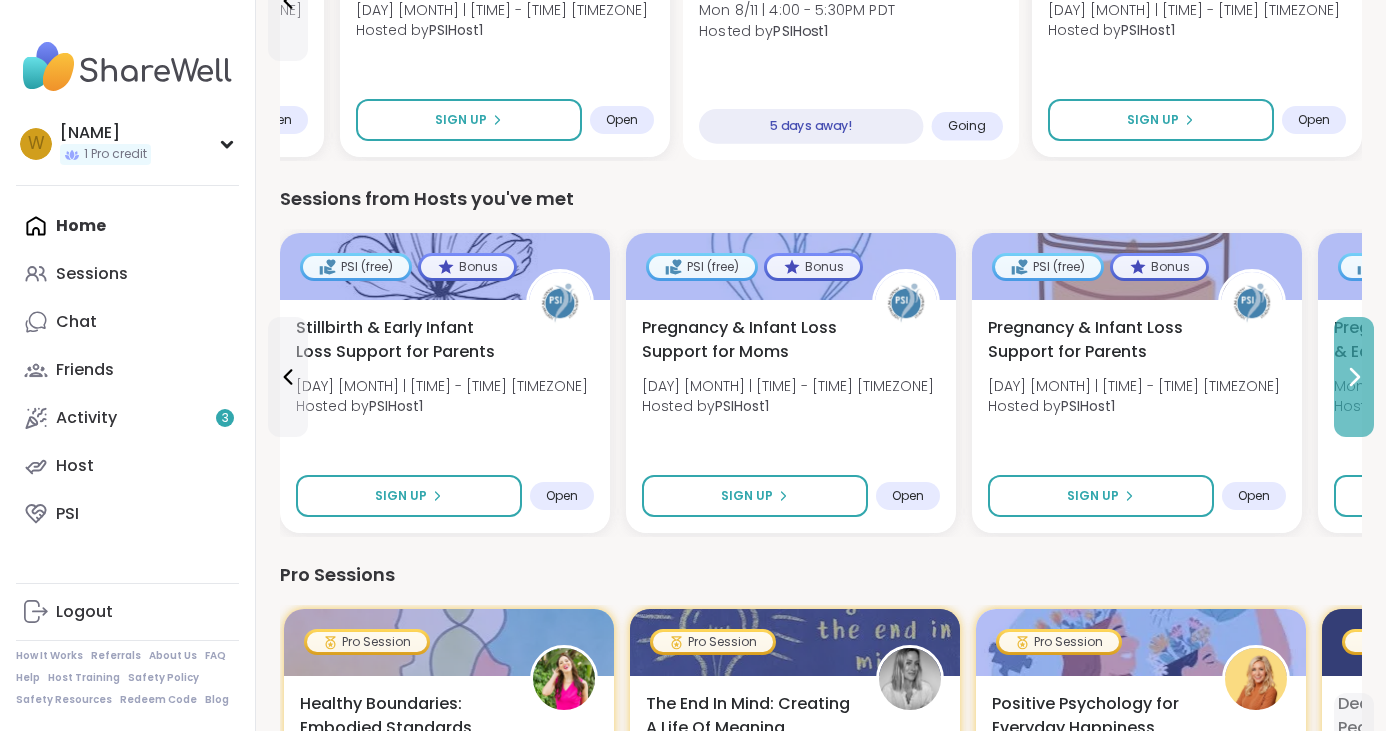 click 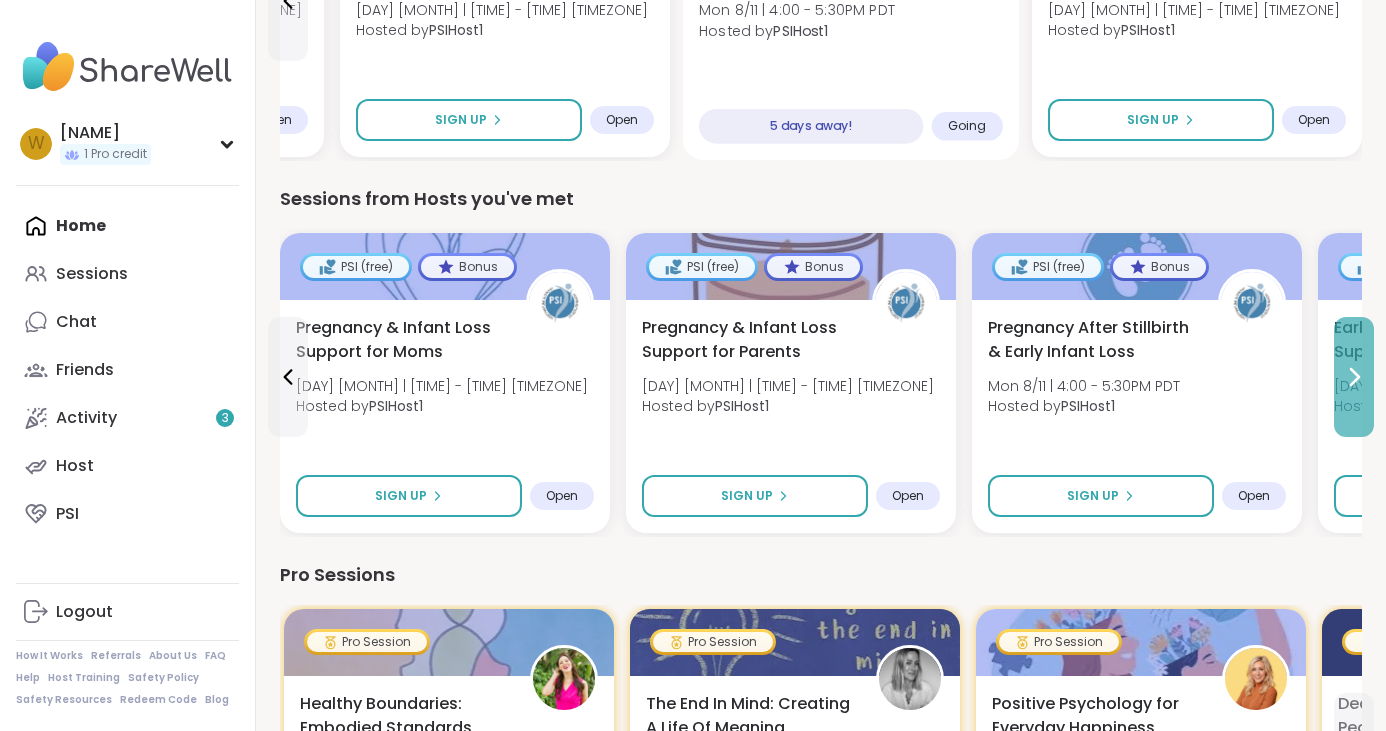 click 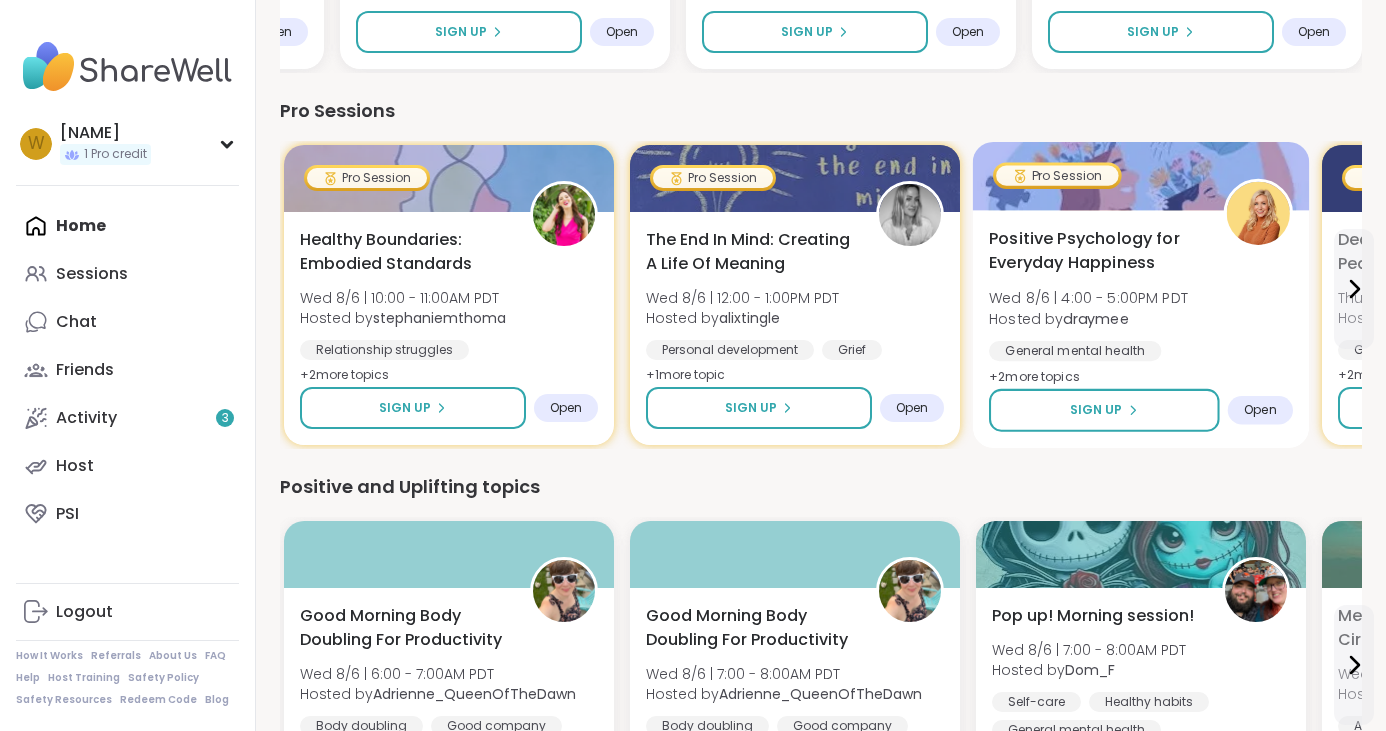 scroll, scrollTop: 1219, scrollLeft: 0, axis: vertical 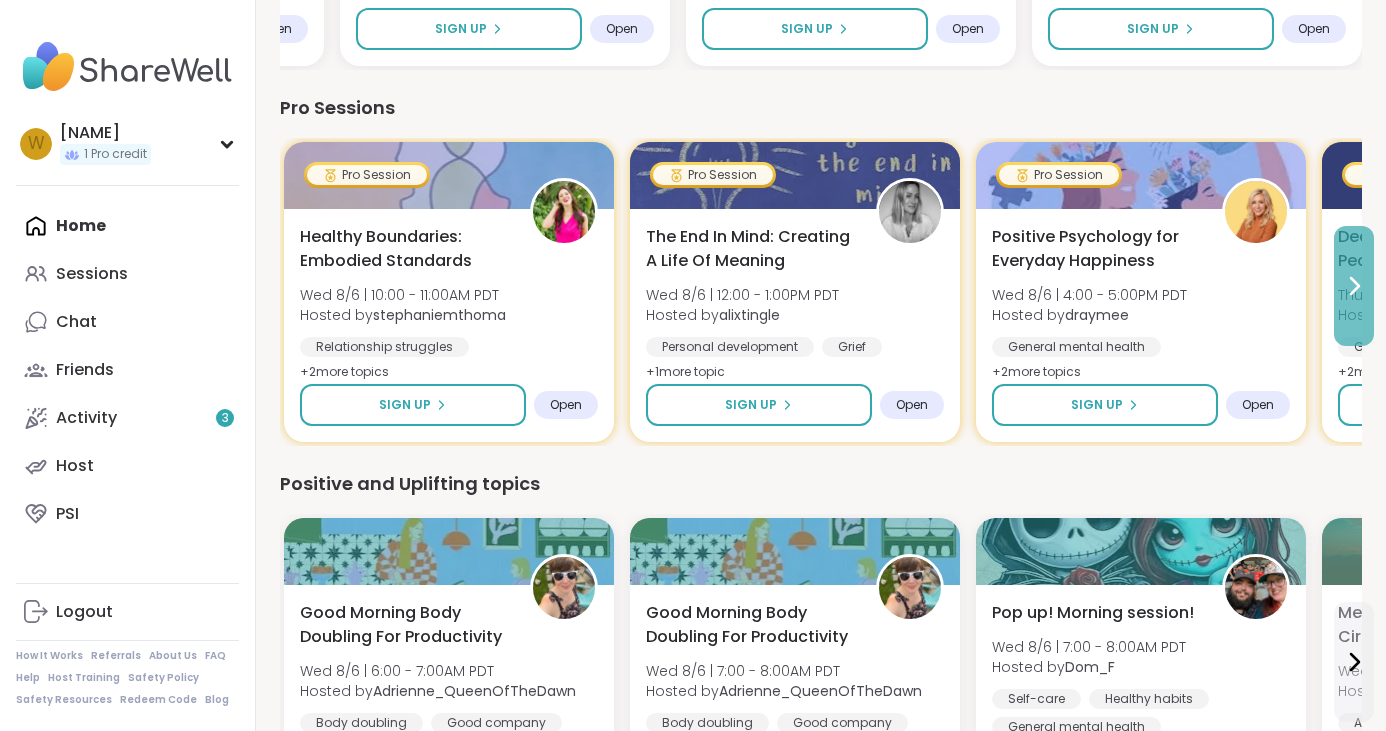 click 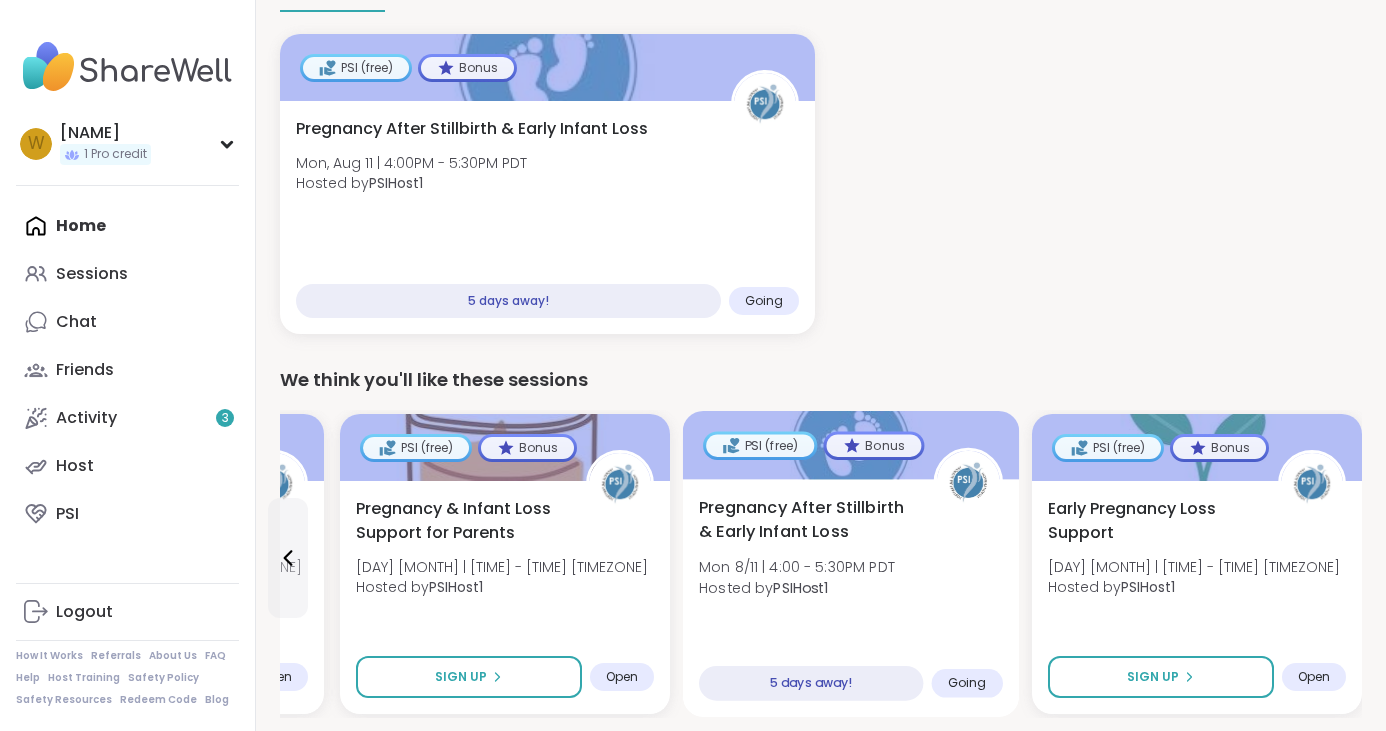scroll, scrollTop: 0, scrollLeft: 0, axis: both 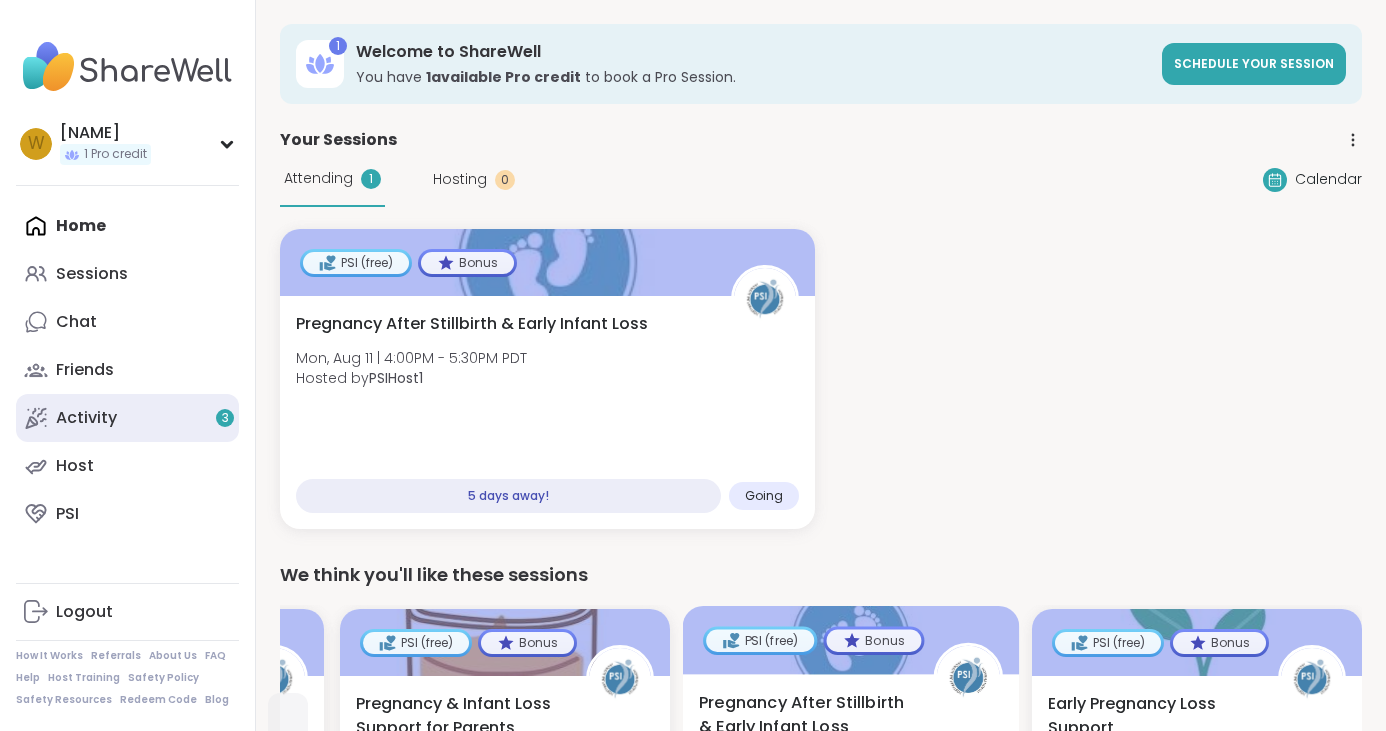 click on "Activity 3" at bounding box center [86, 418] 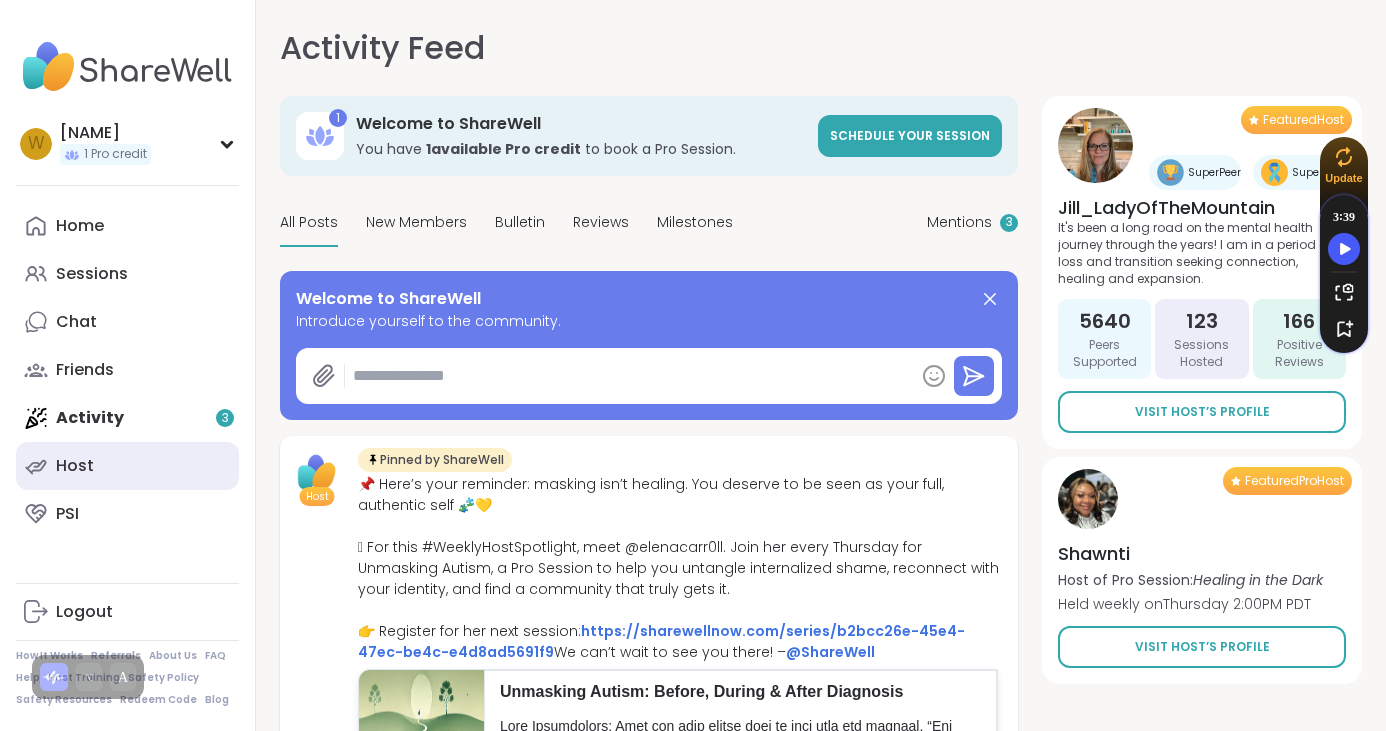 click on "Host" at bounding box center [127, 466] 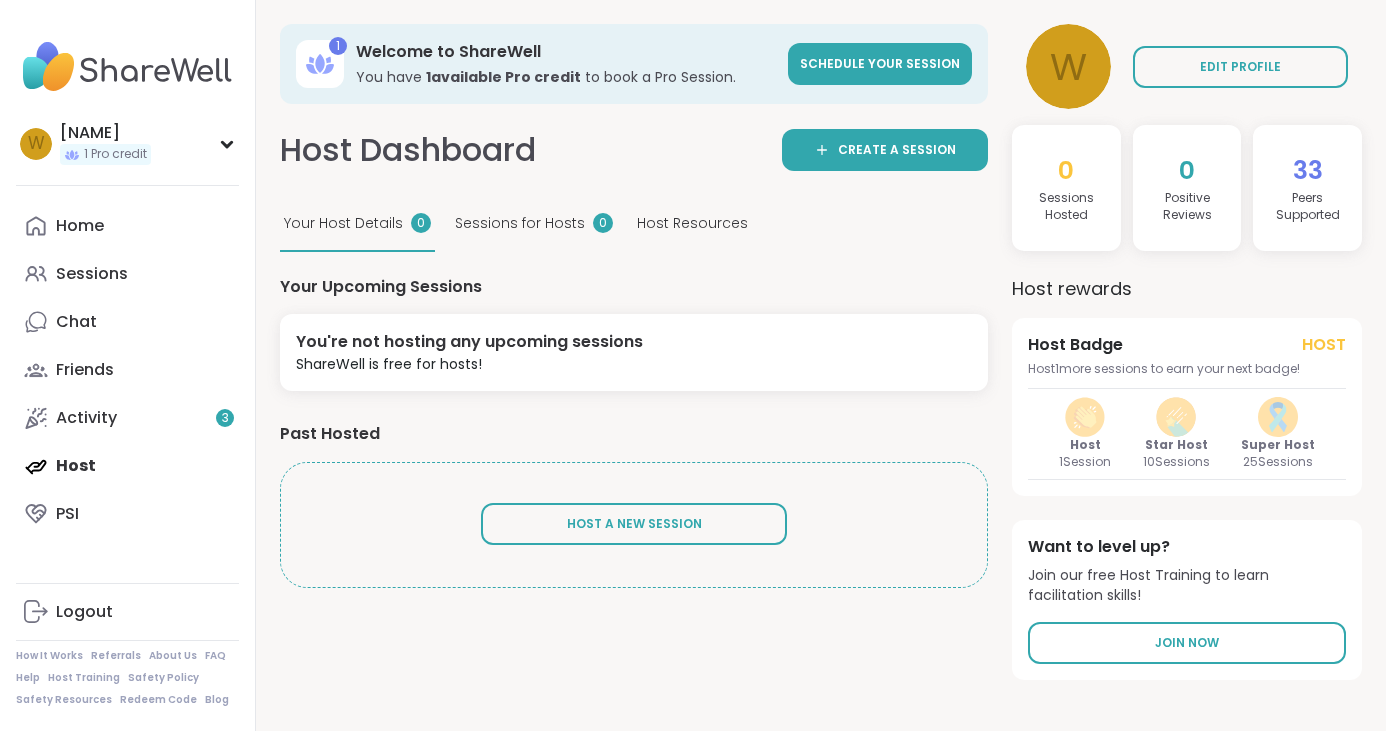 scroll, scrollTop: 0, scrollLeft: 0, axis: both 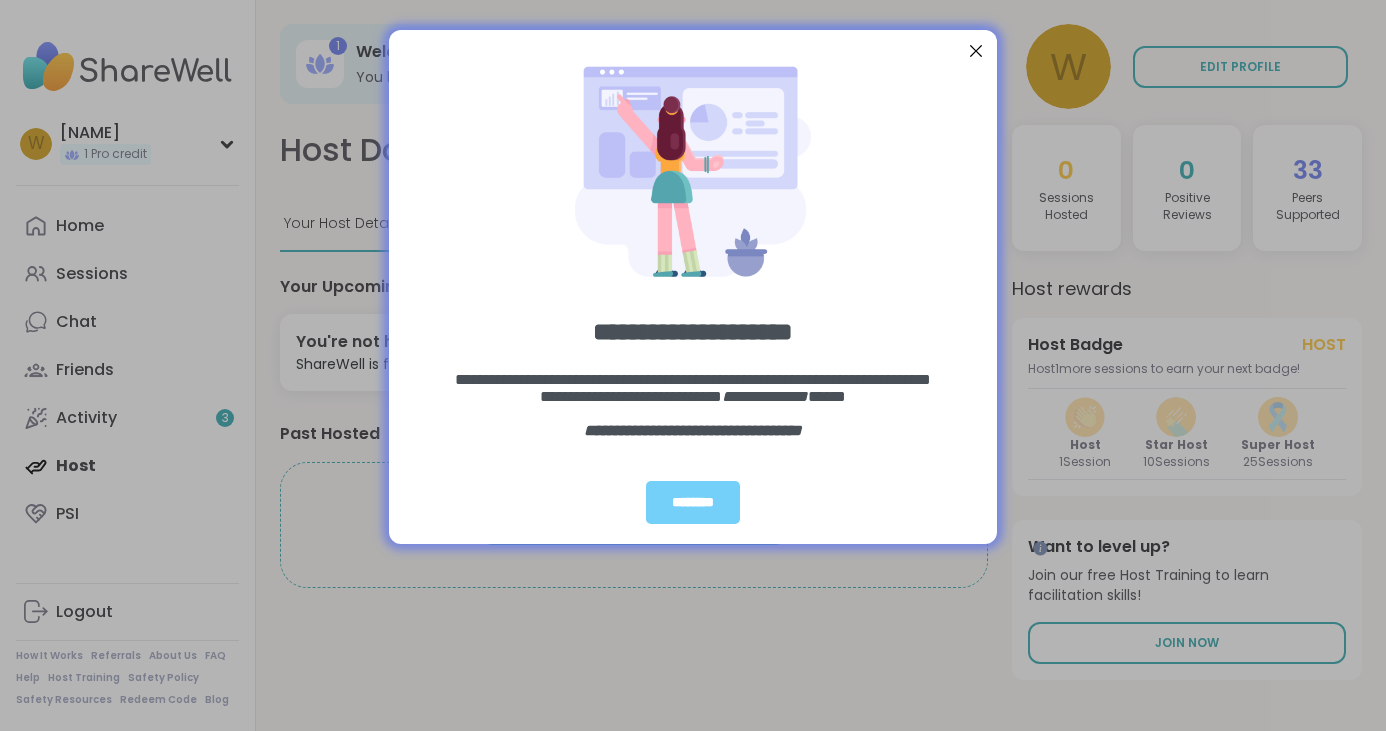 click at bounding box center (976, 51) 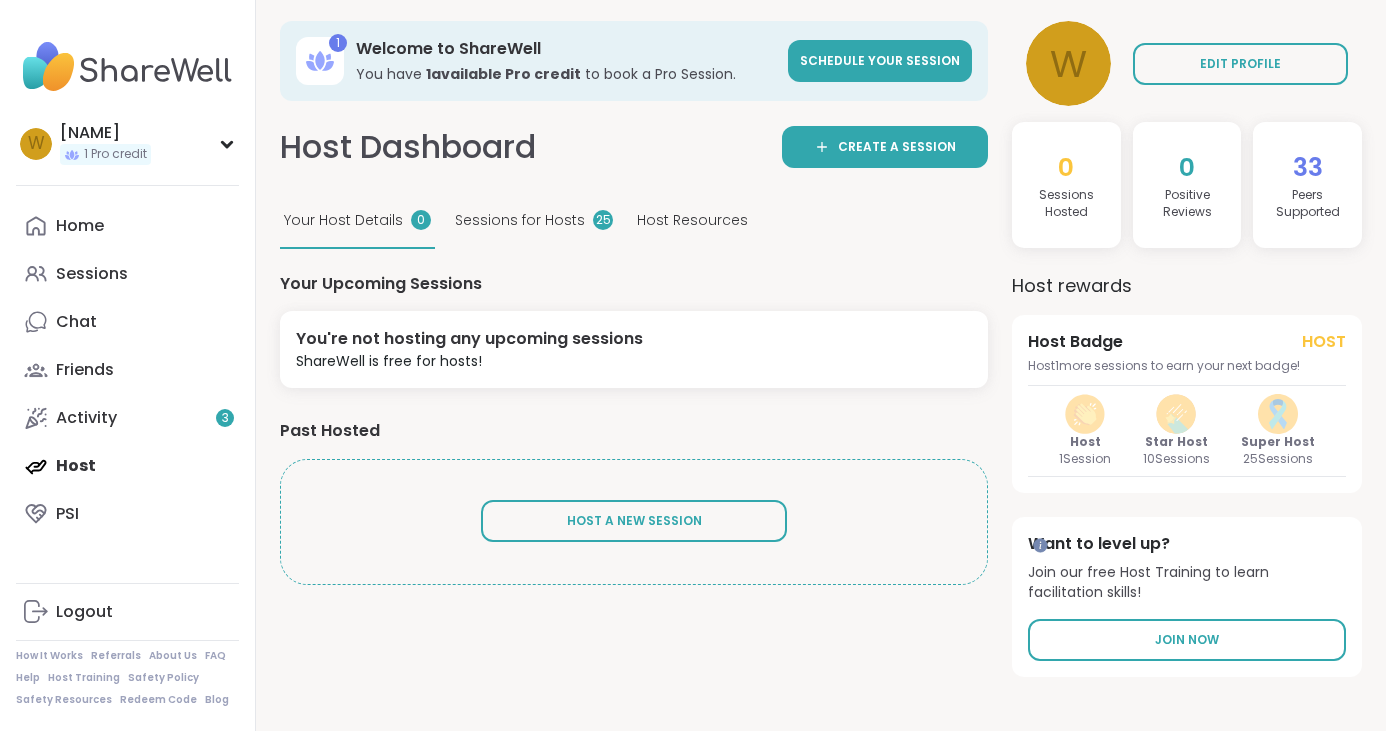 scroll, scrollTop: 20, scrollLeft: 0, axis: vertical 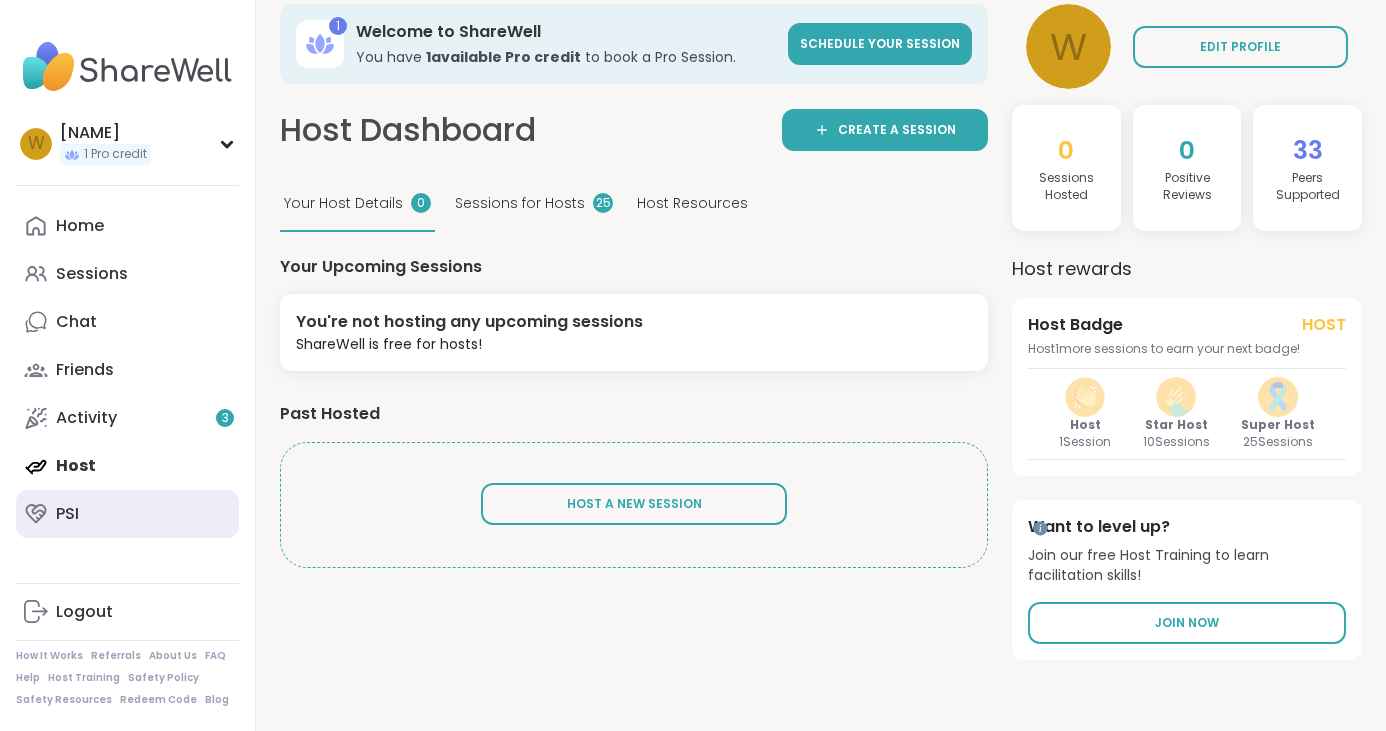 click on "PSI" at bounding box center [127, 514] 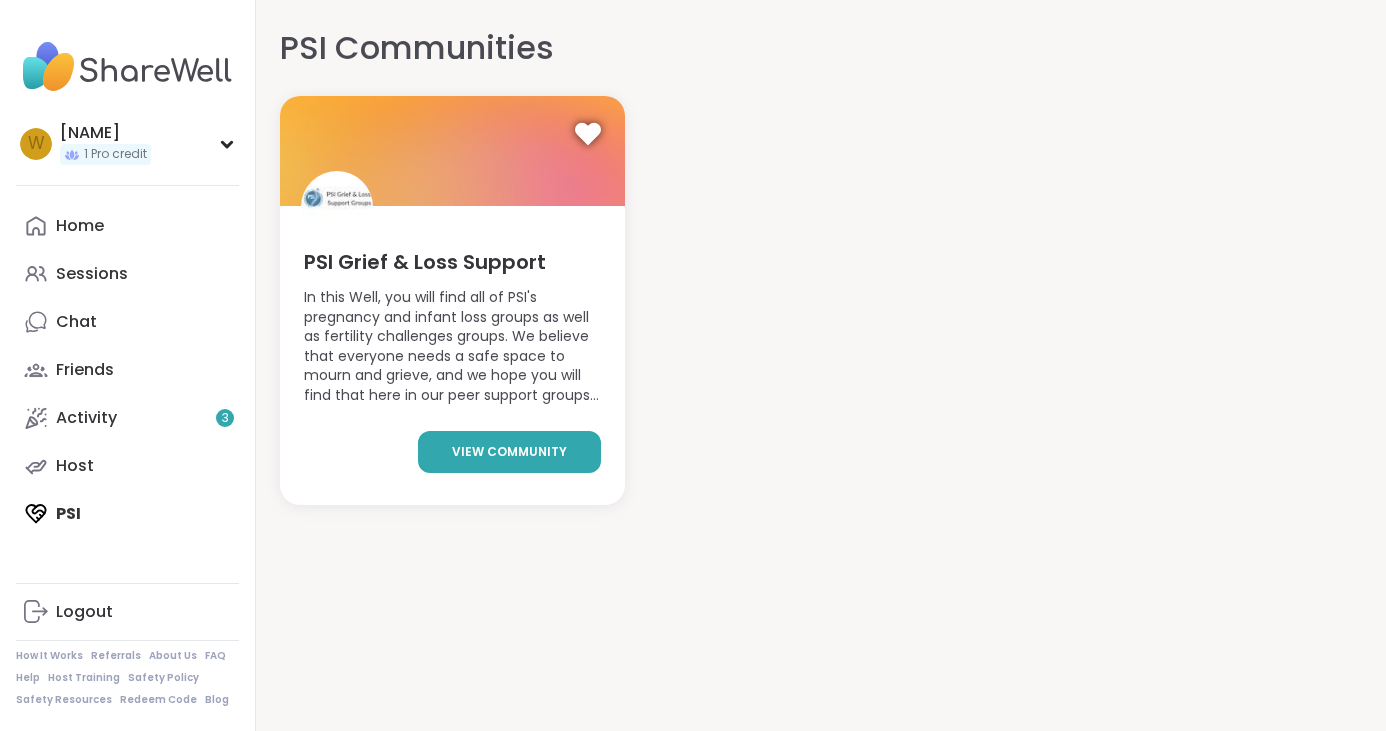 click on "view community" at bounding box center (509, 452) 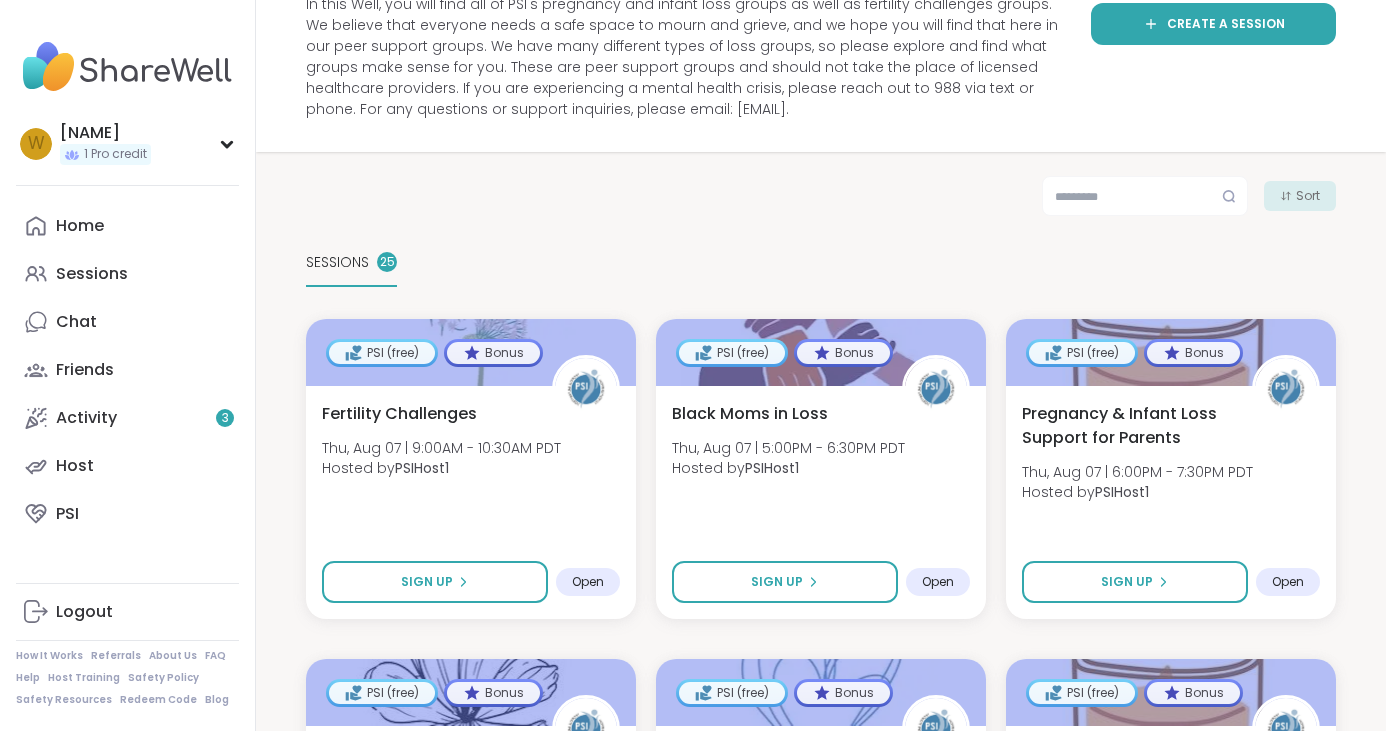 scroll, scrollTop: 206, scrollLeft: 0, axis: vertical 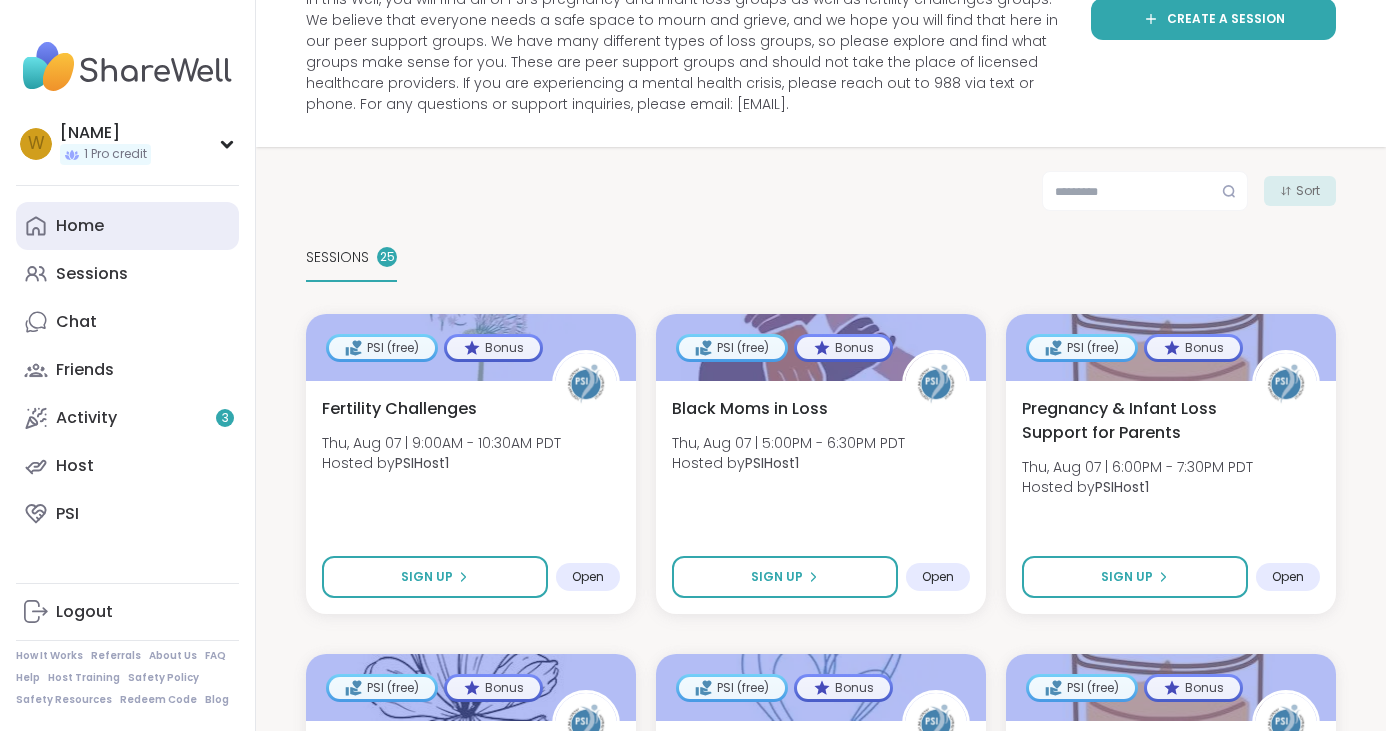 click on "Home" at bounding box center (127, 226) 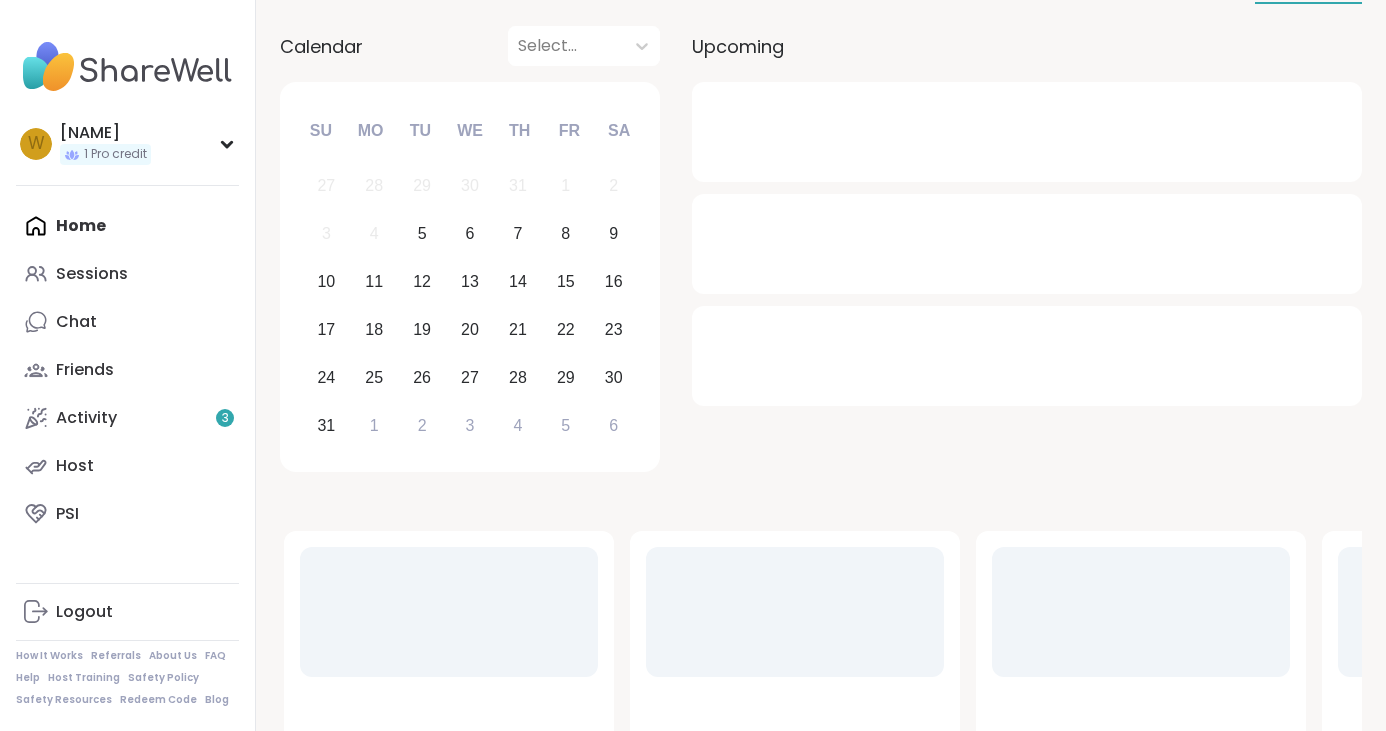 scroll, scrollTop: 0, scrollLeft: 0, axis: both 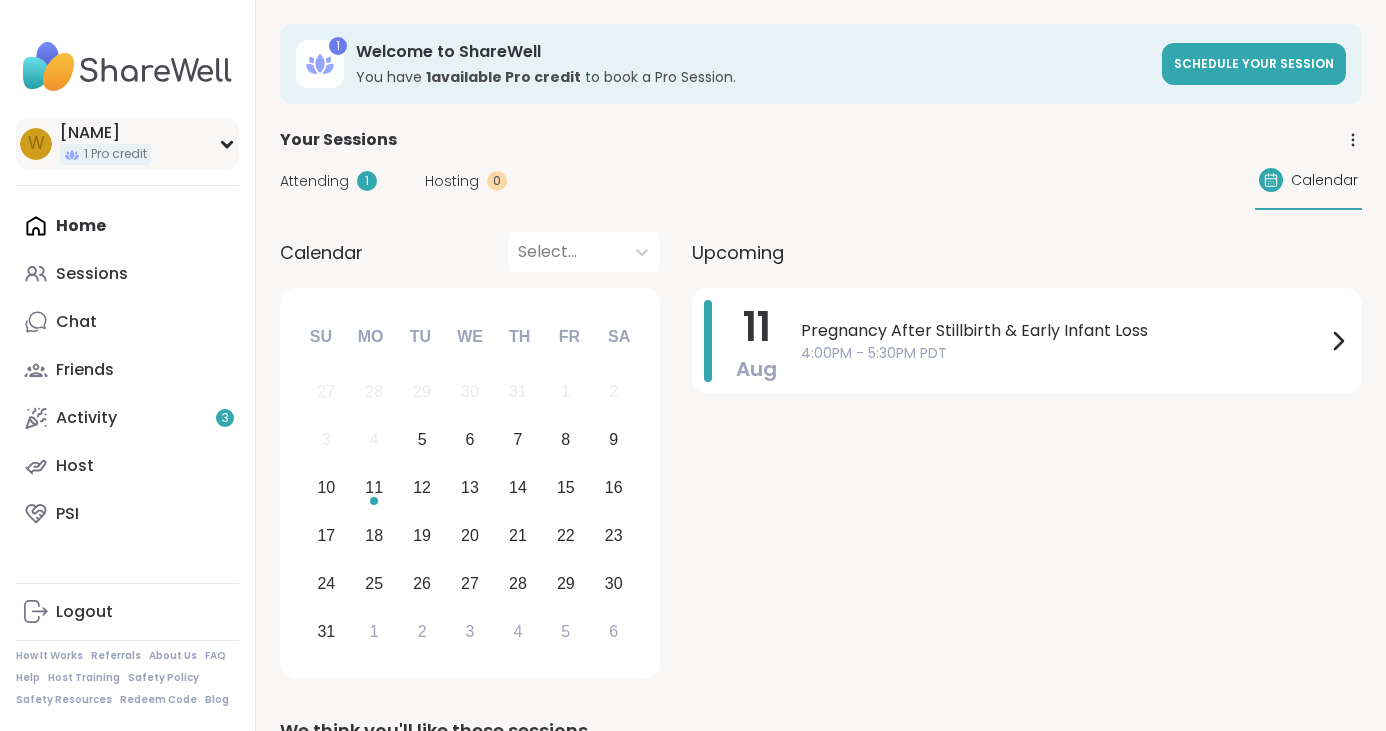 click on "[NAME] 1 Pro credit" at bounding box center (127, 143) 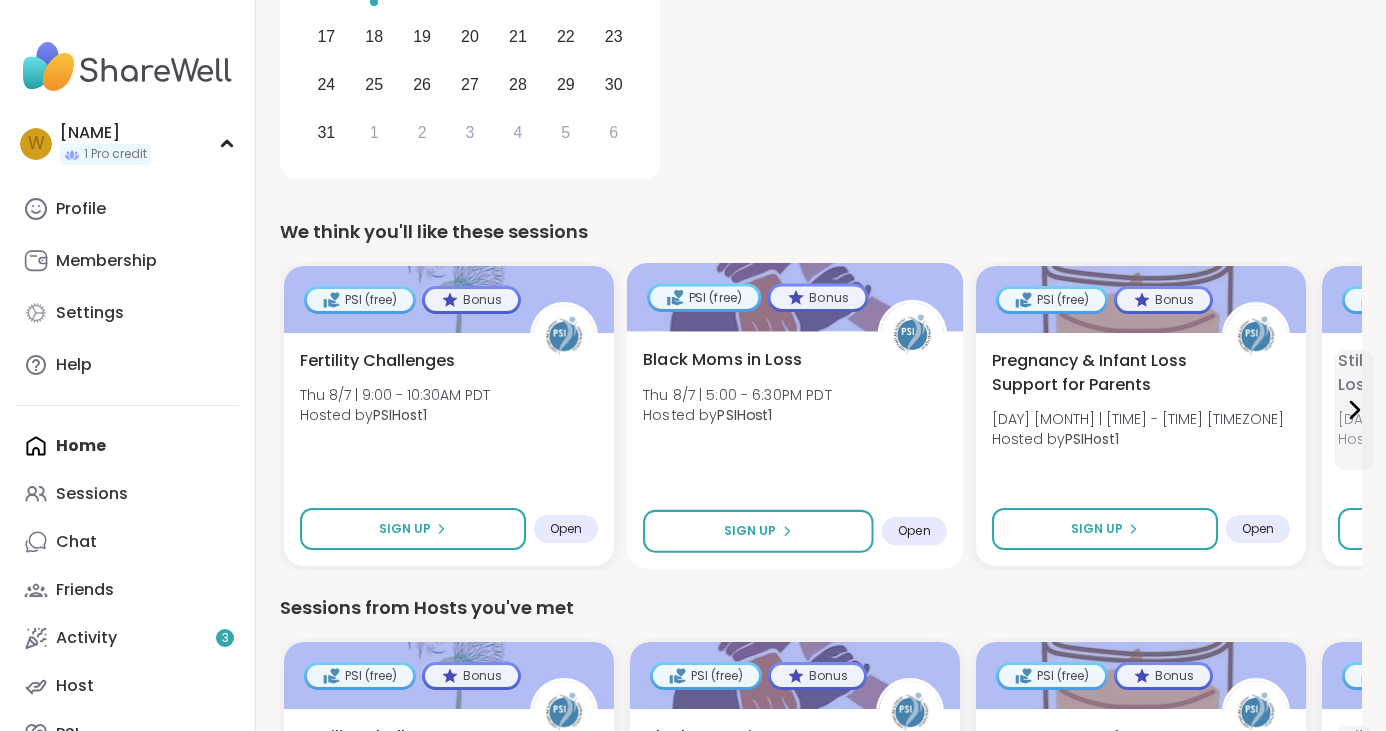 scroll, scrollTop: 477, scrollLeft: 0, axis: vertical 